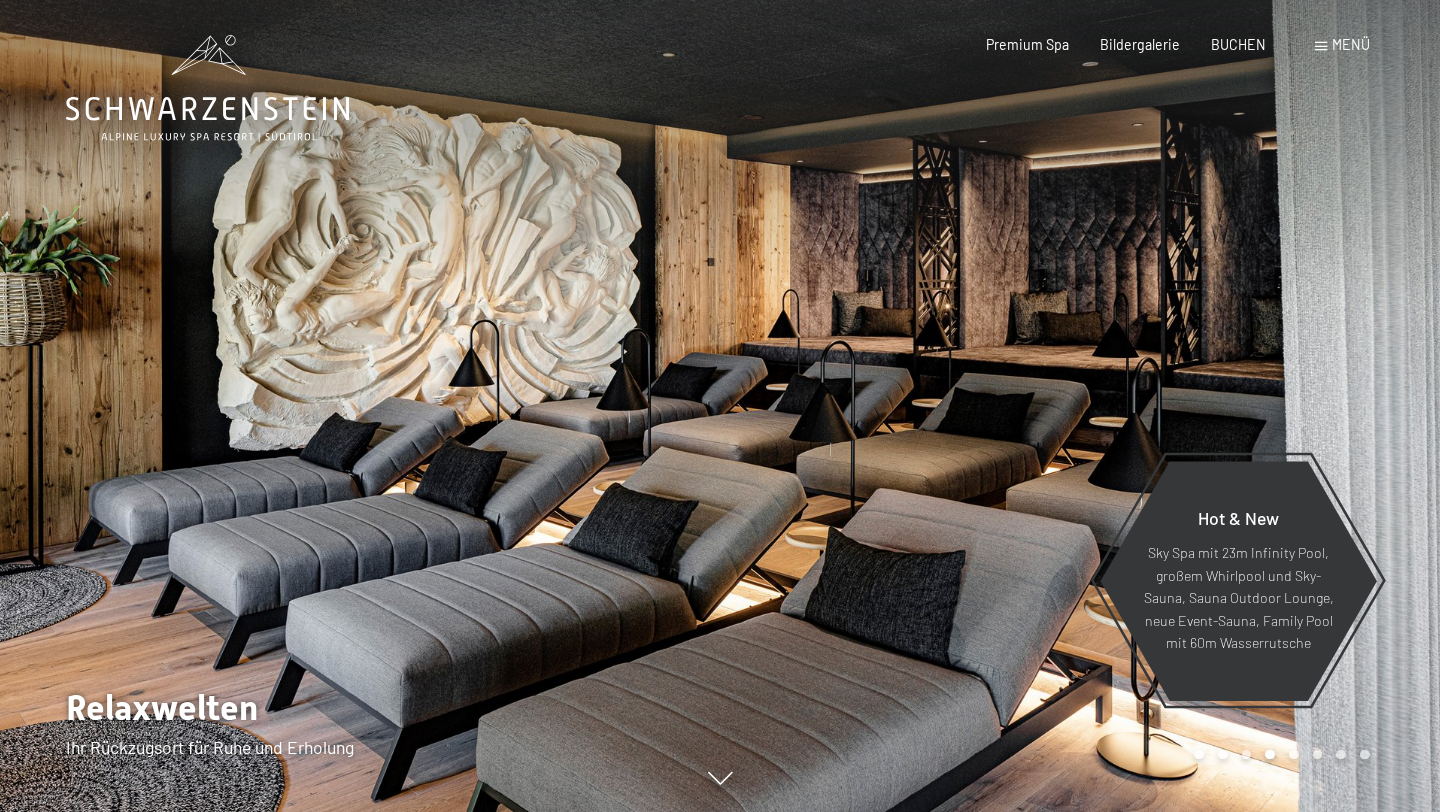 scroll, scrollTop: 0, scrollLeft: 0, axis: both 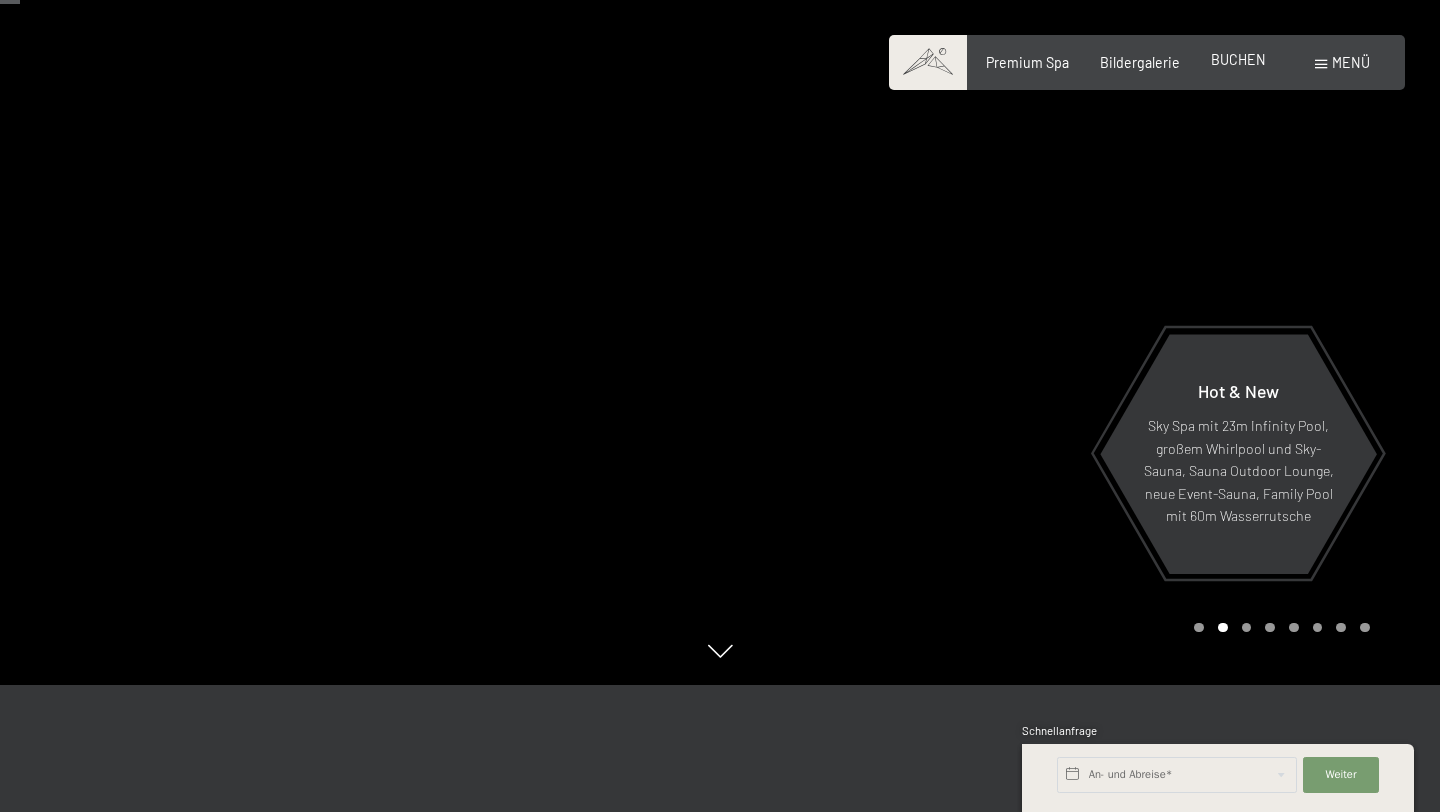 click on "BUCHEN" at bounding box center [1238, 59] 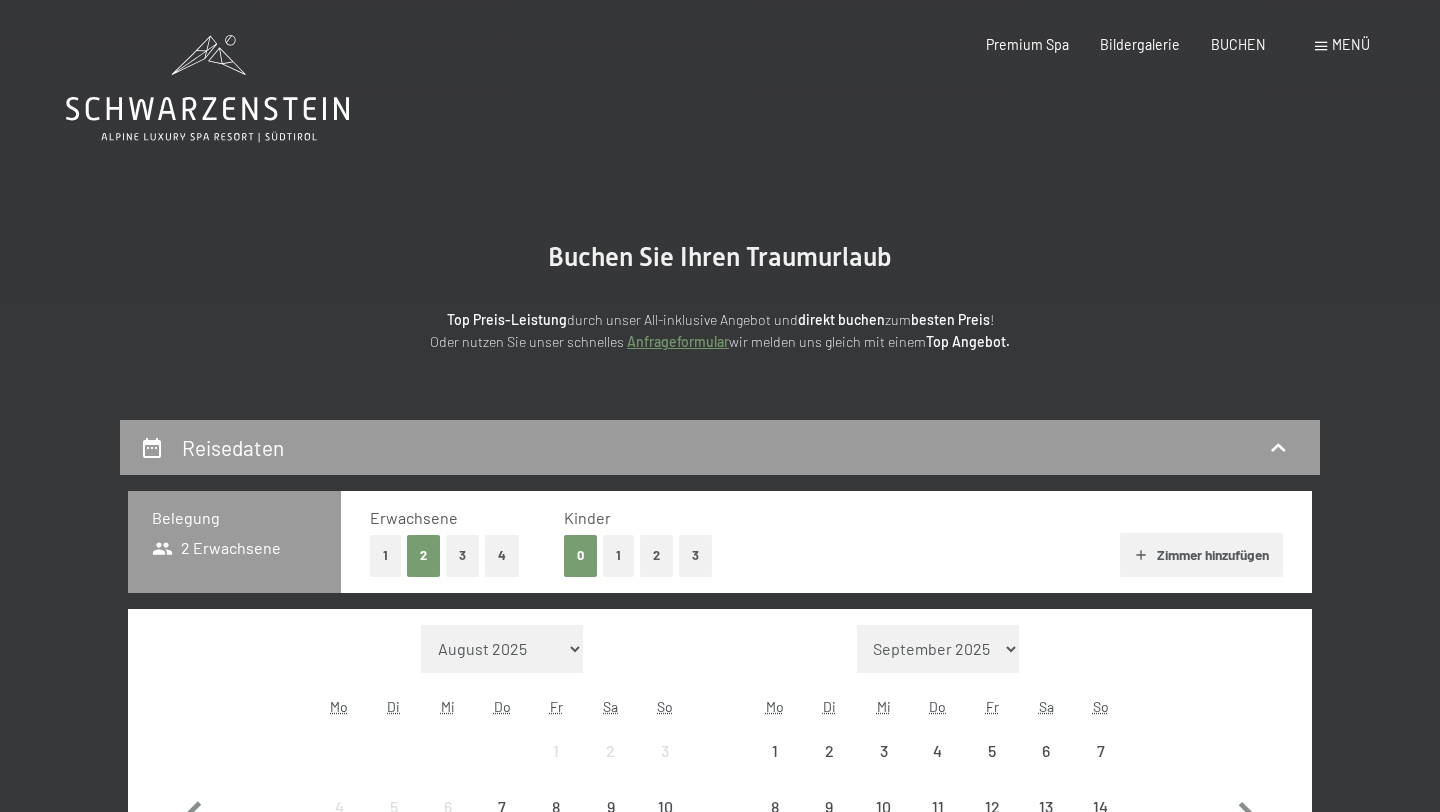 scroll, scrollTop: 0, scrollLeft: 0, axis: both 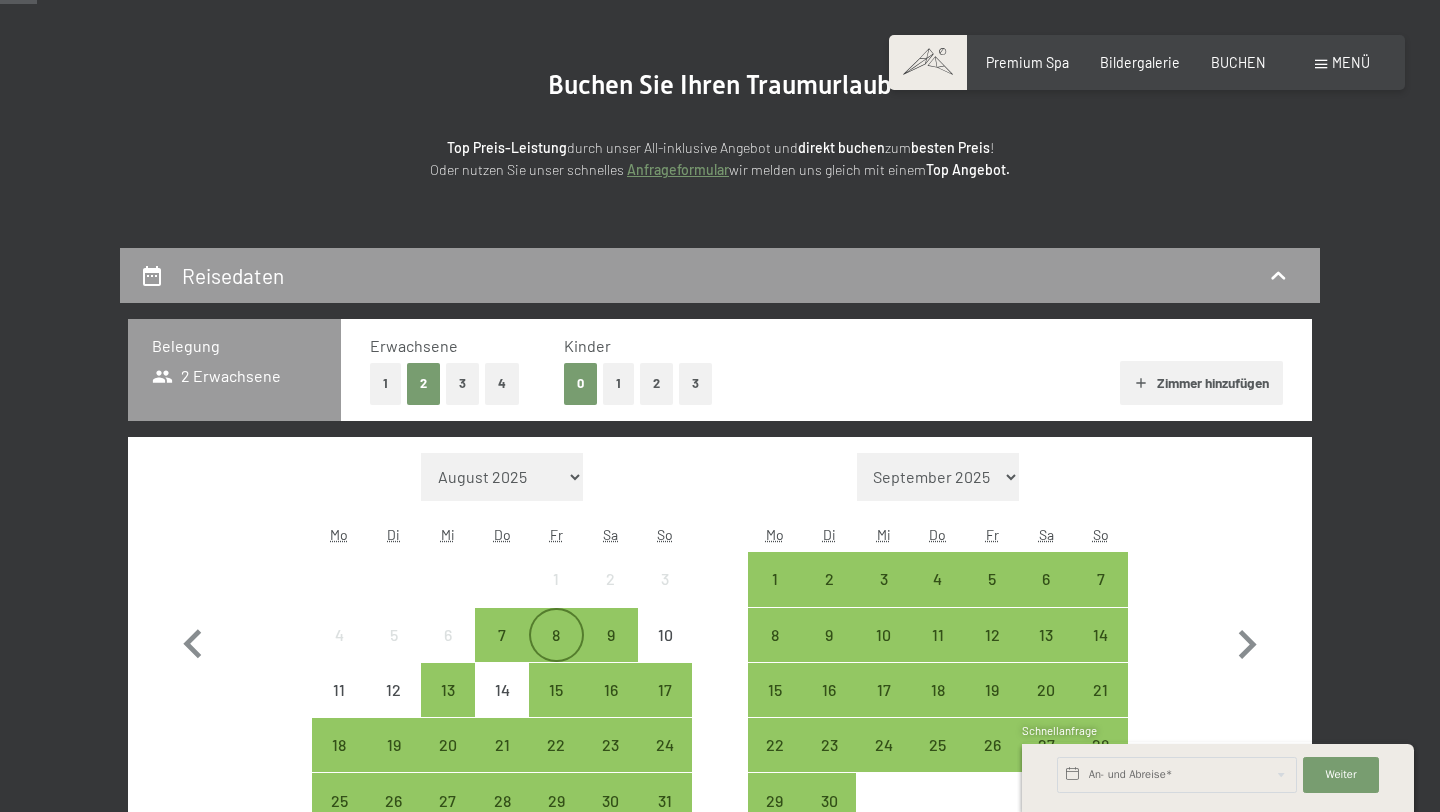 click on "8" at bounding box center (556, 635) 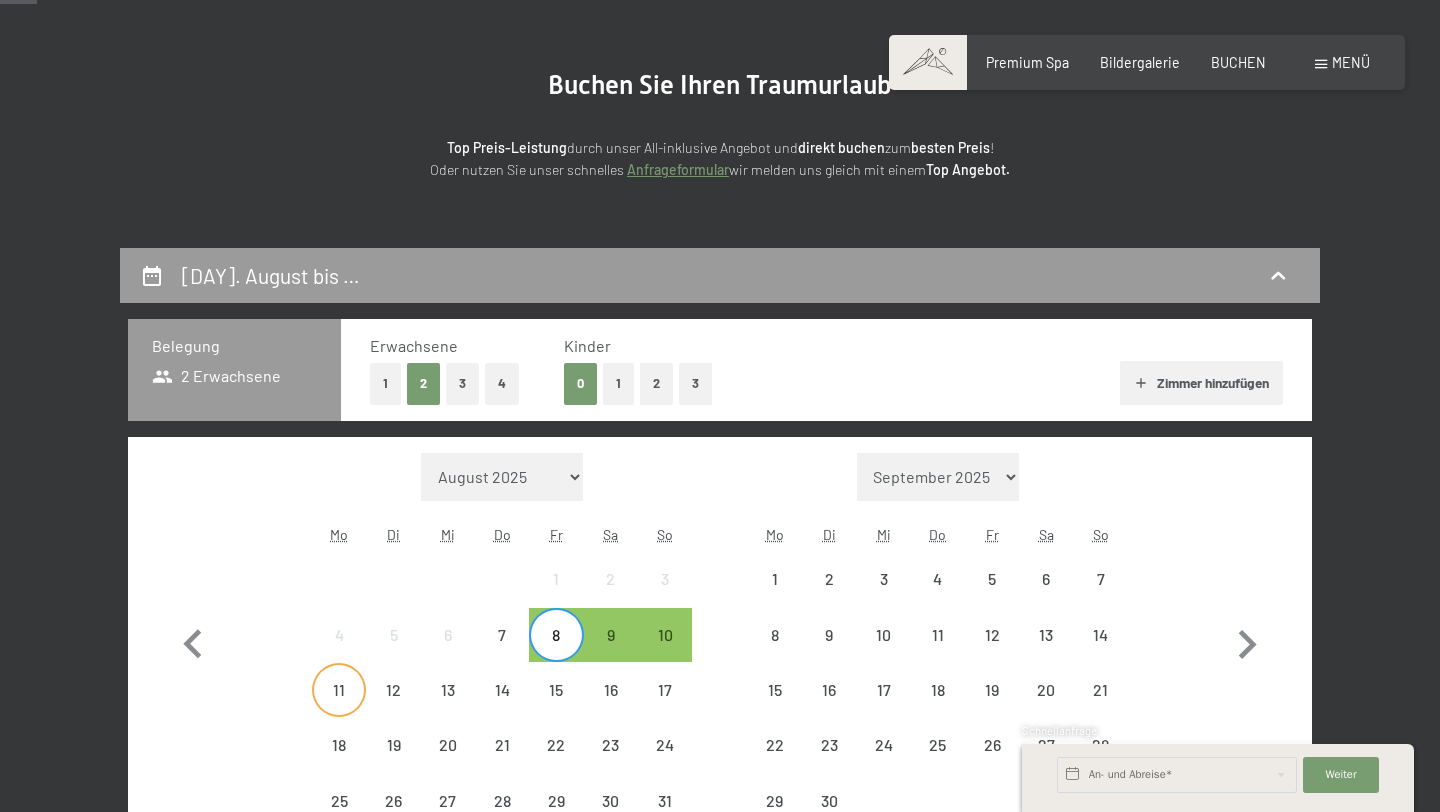 click on "11" at bounding box center (339, 707) 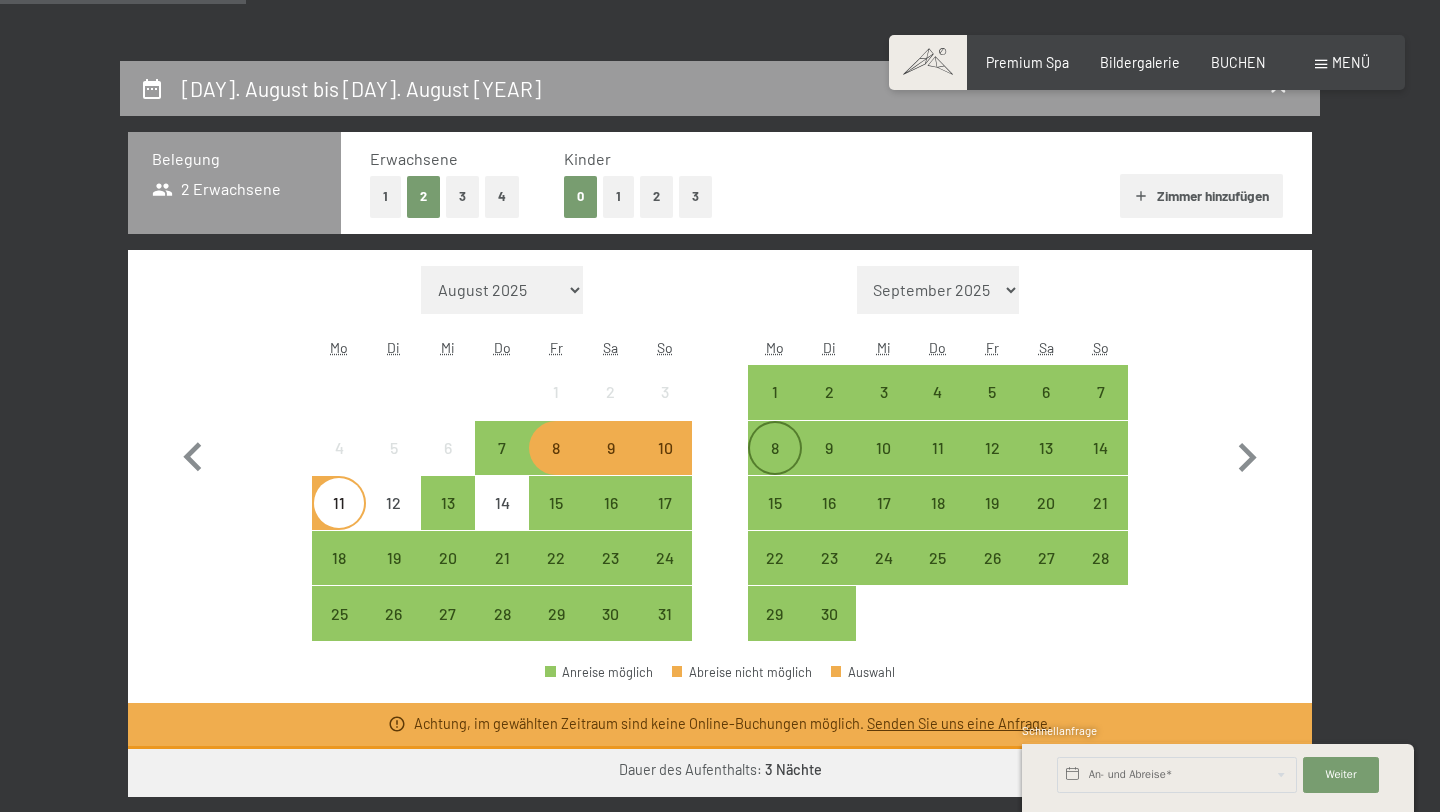 scroll, scrollTop: 361, scrollLeft: 0, axis: vertical 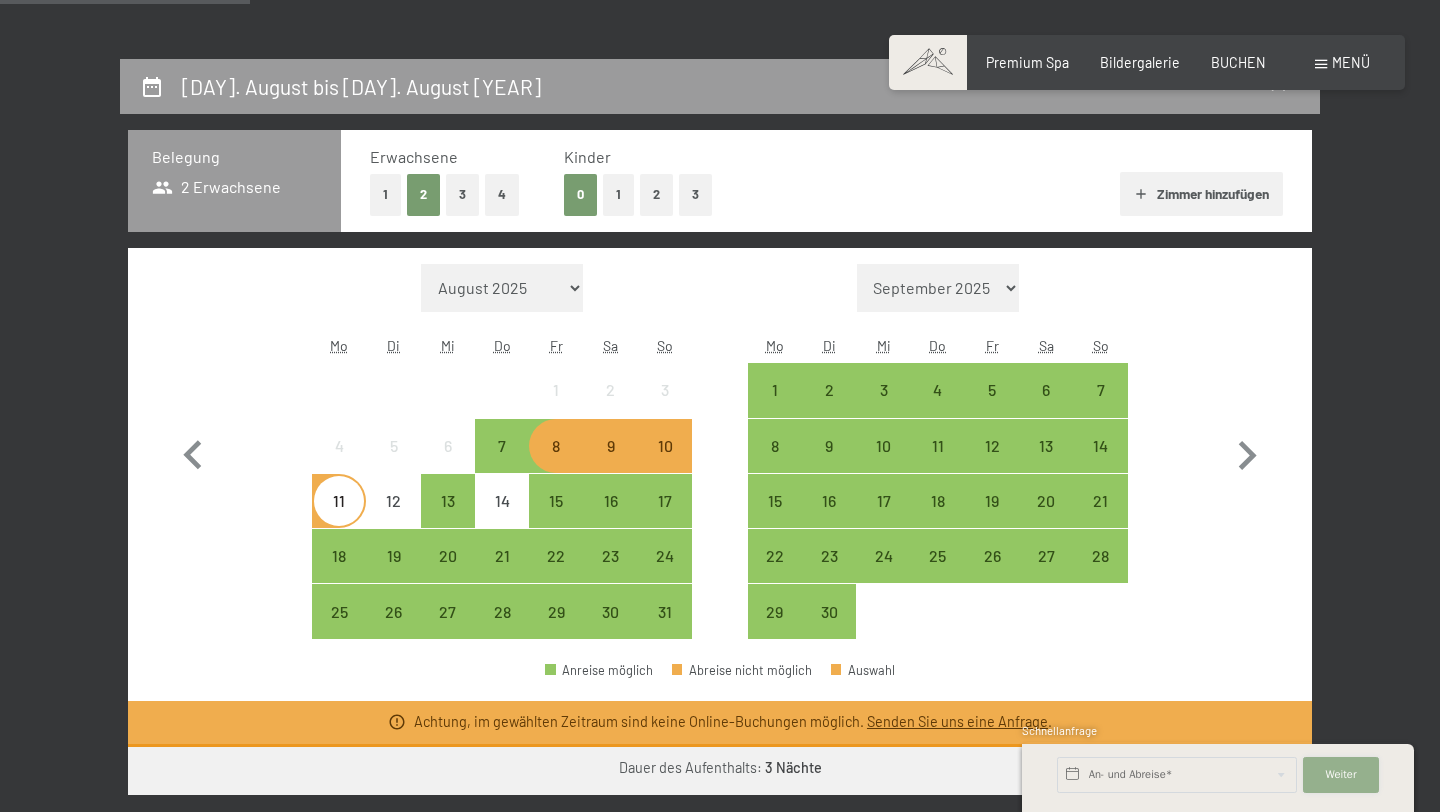 click on "Weiter Adressfelder ausblenden" at bounding box center [1341, 775] 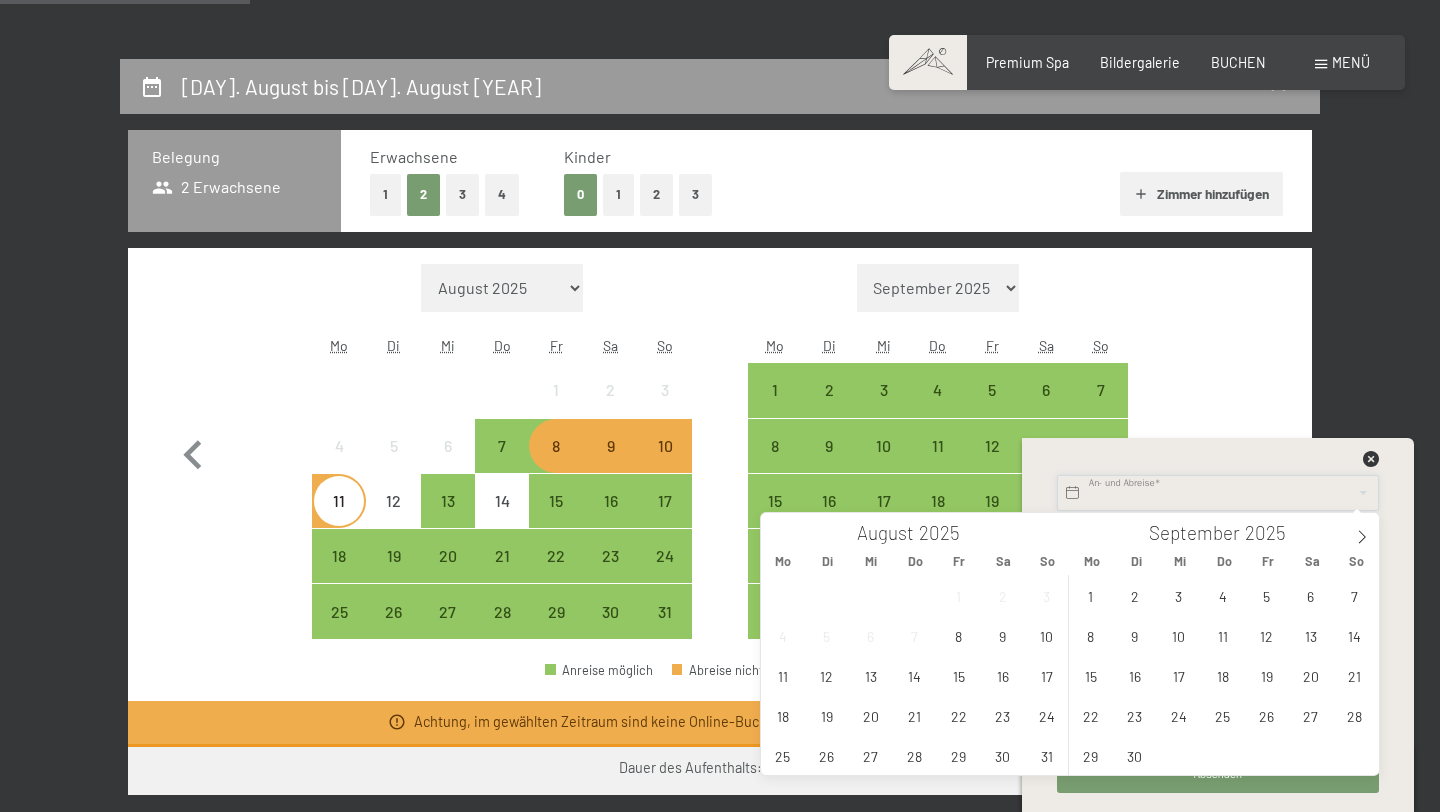 click at bounding box center [1218, 493] 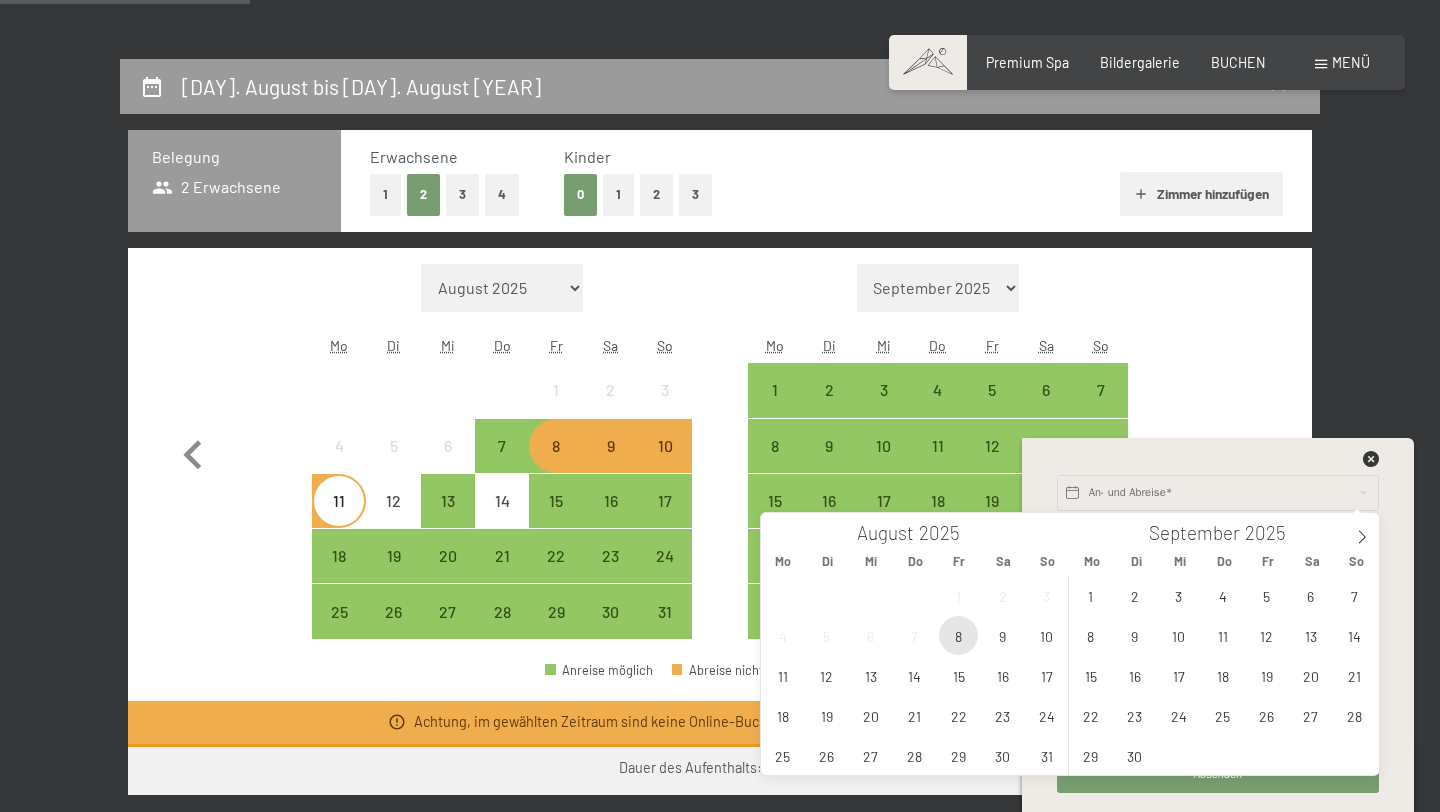 click on "8" at bounding box center [958, 635] 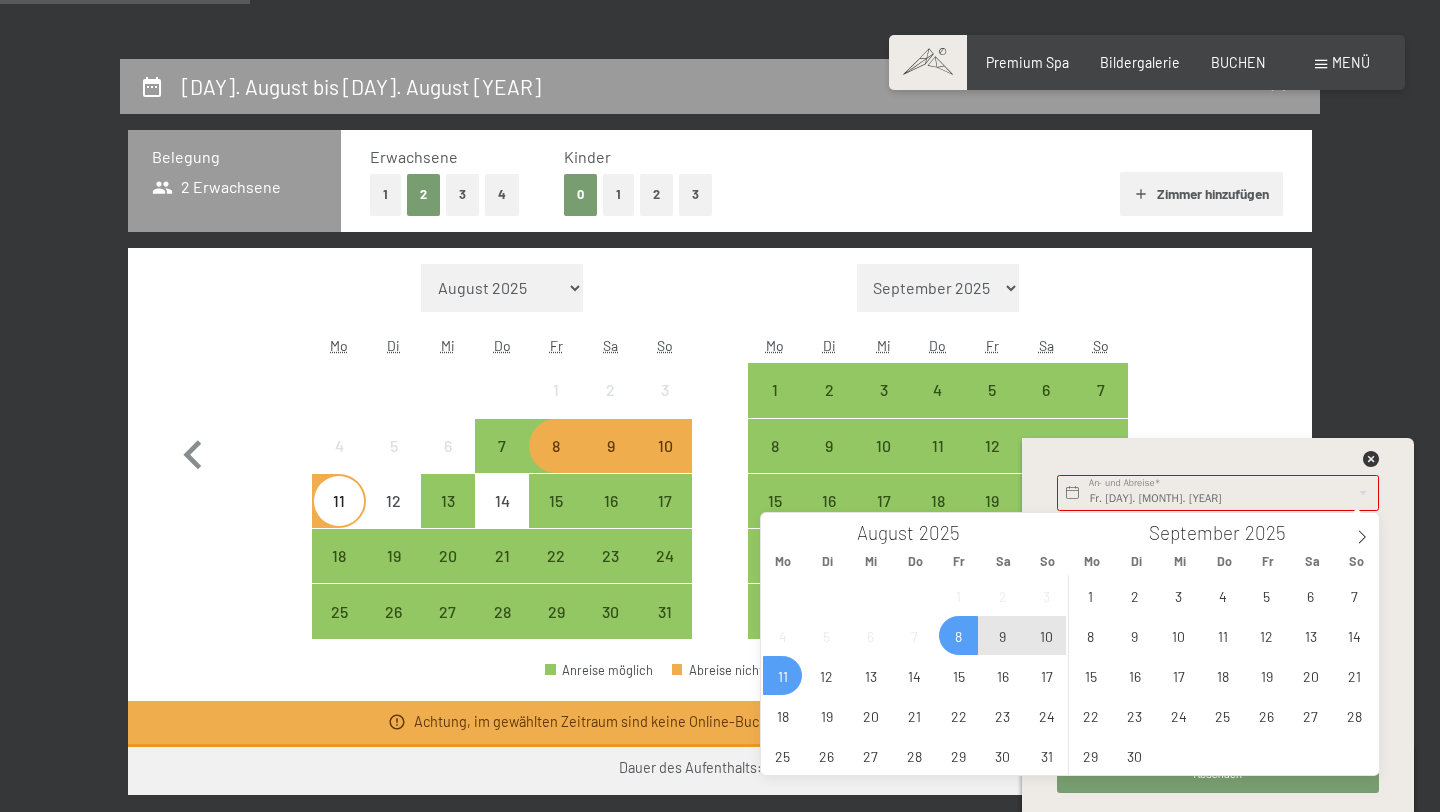 click on "11" at bounding box center (782, 675) 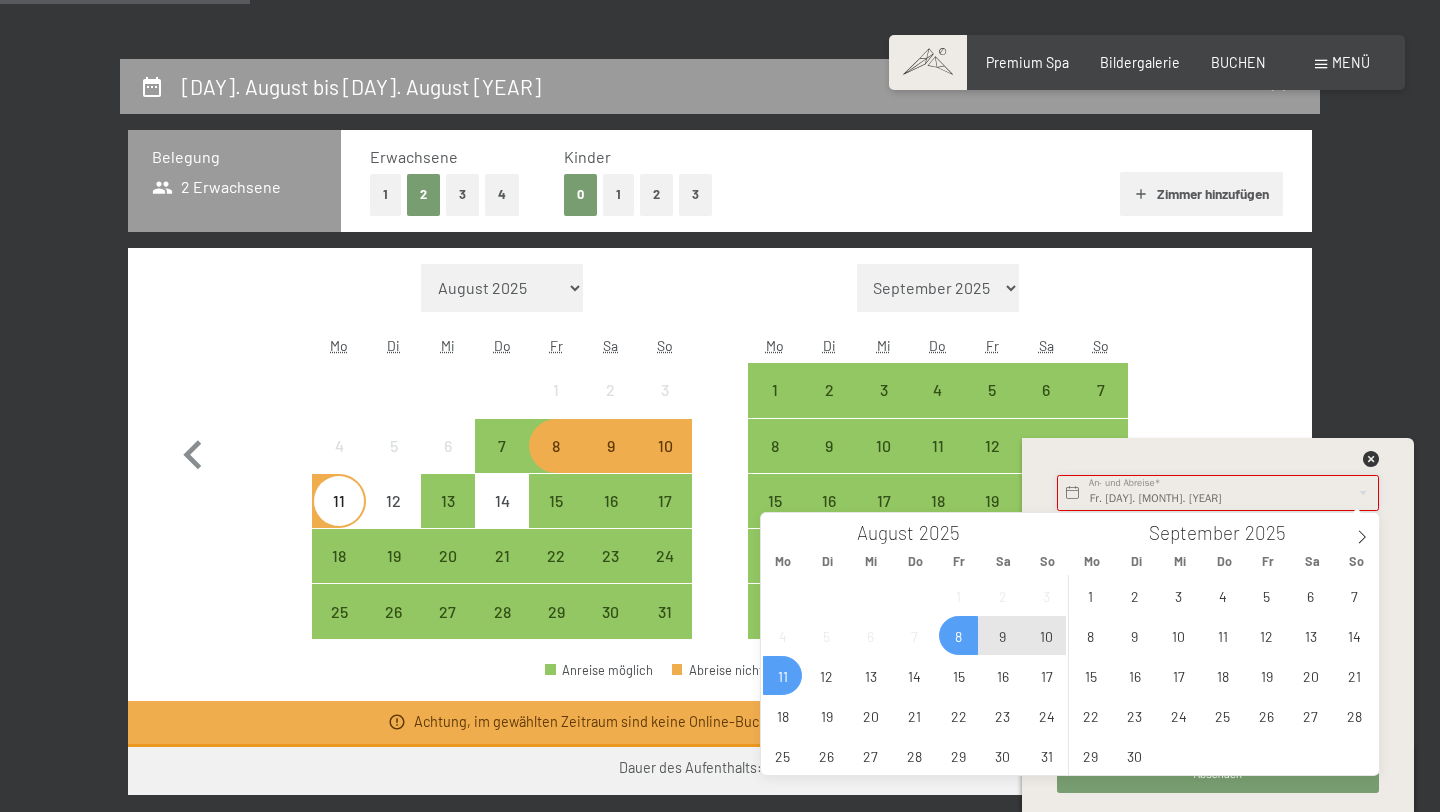 type on "Fr. [DAY]. [MONTH]. [YEAR] - Mo. [DAY]. [MONTH]. [YEAR]" 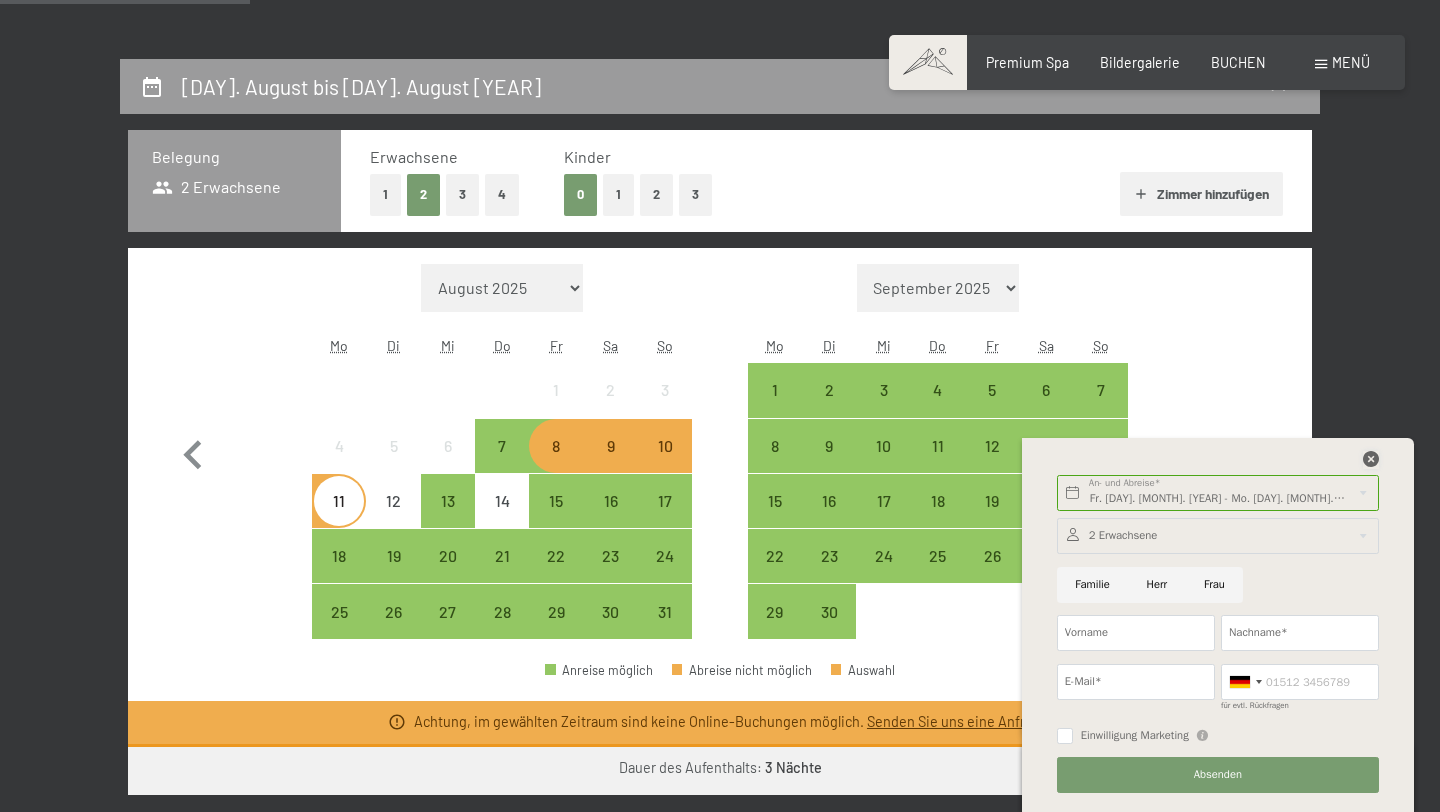 click at bounding box center (1371, 459) 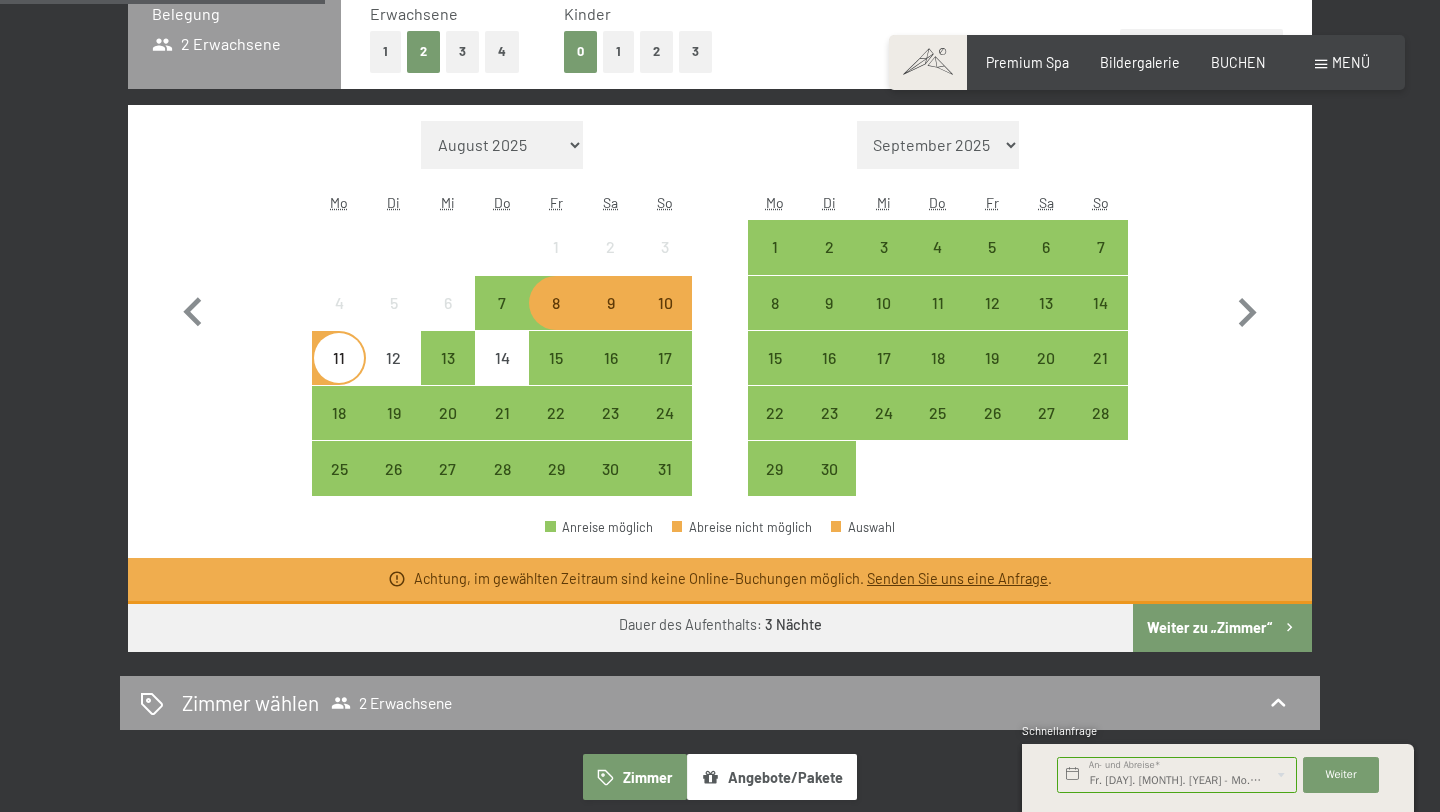 scroll, scrollTop: 523, scrollLeft: 0, axis: vertical 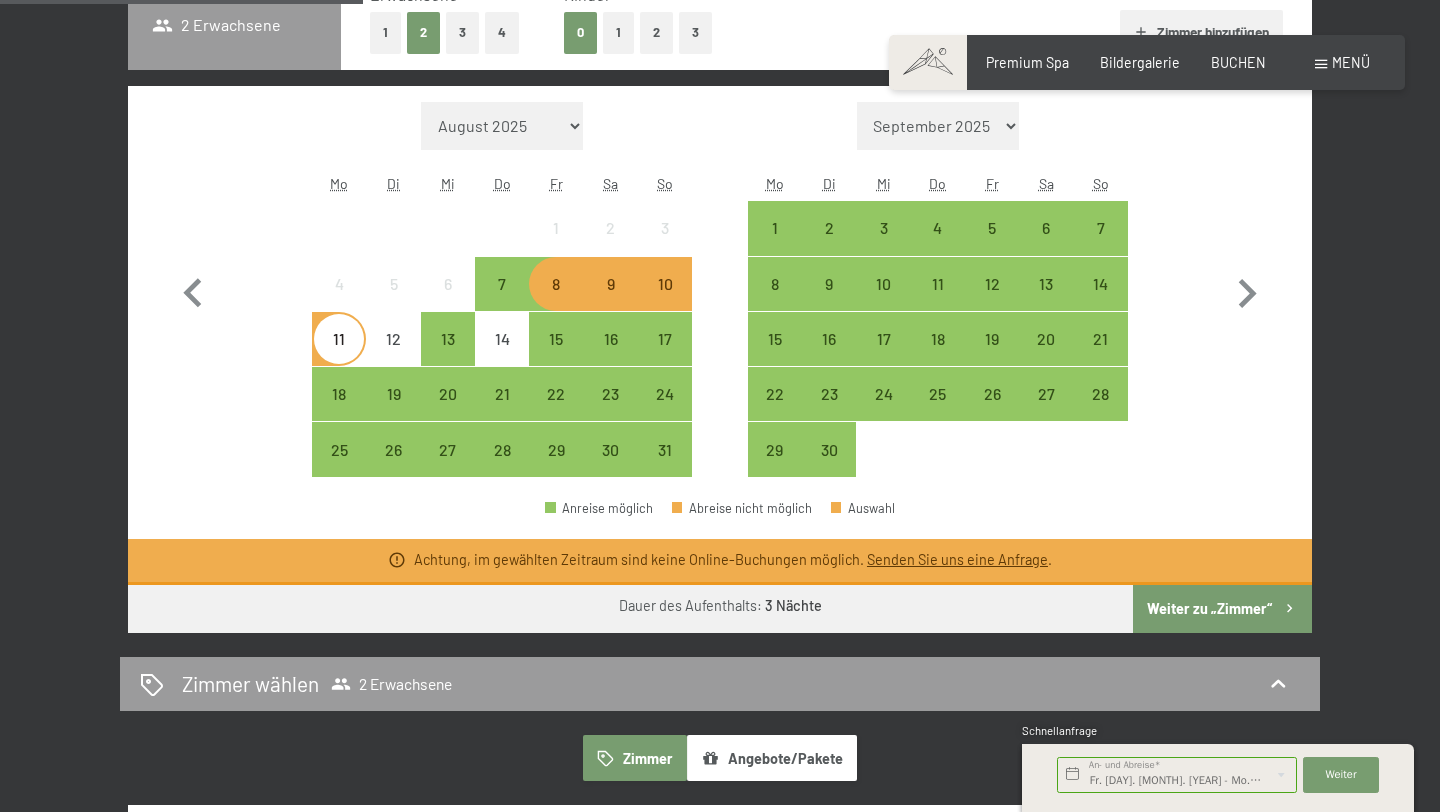 click on "Weiter zu „Zimmer“" at bounding box center (1222, 609) 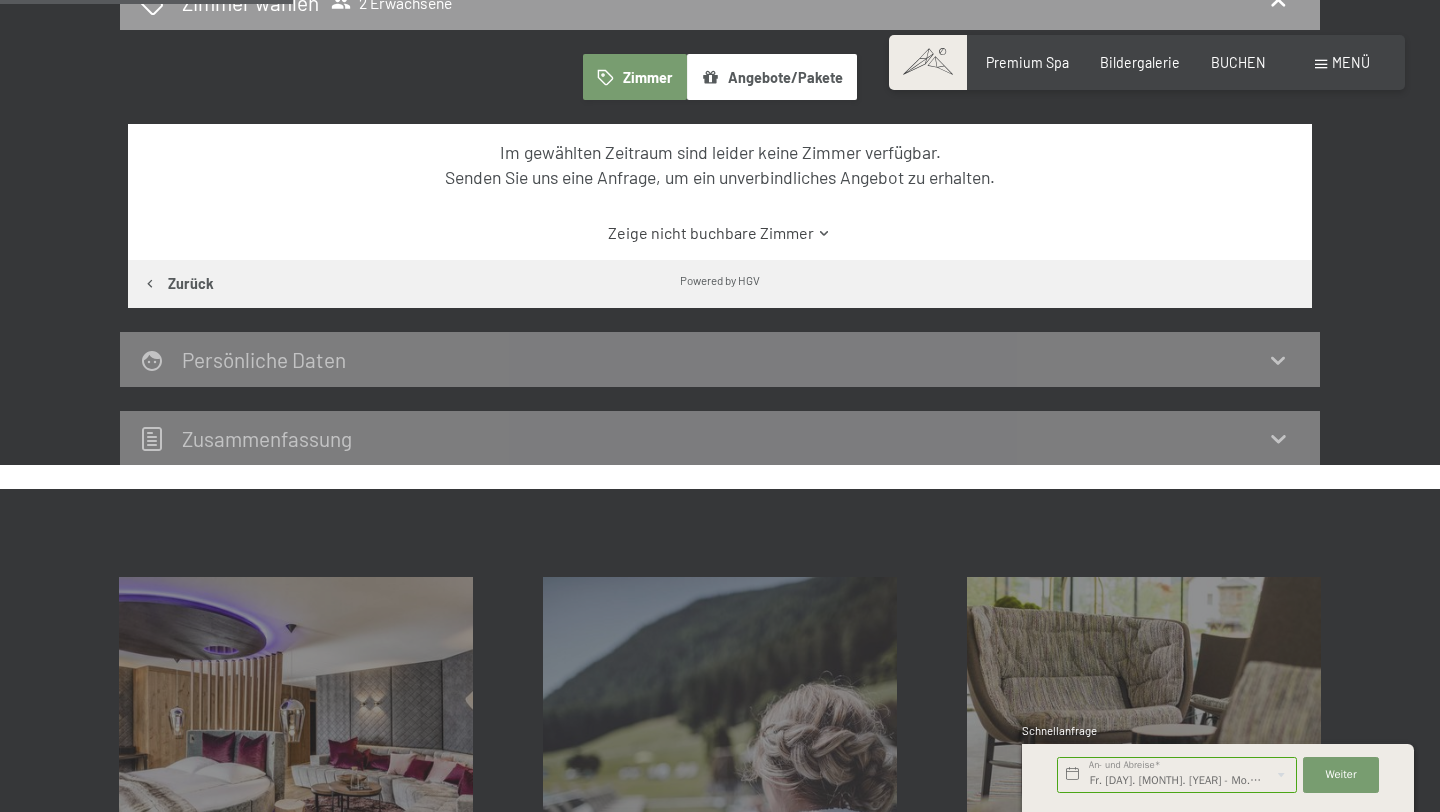scroll, scrollTop: 419, scrollLeft: 0, axis: vertical 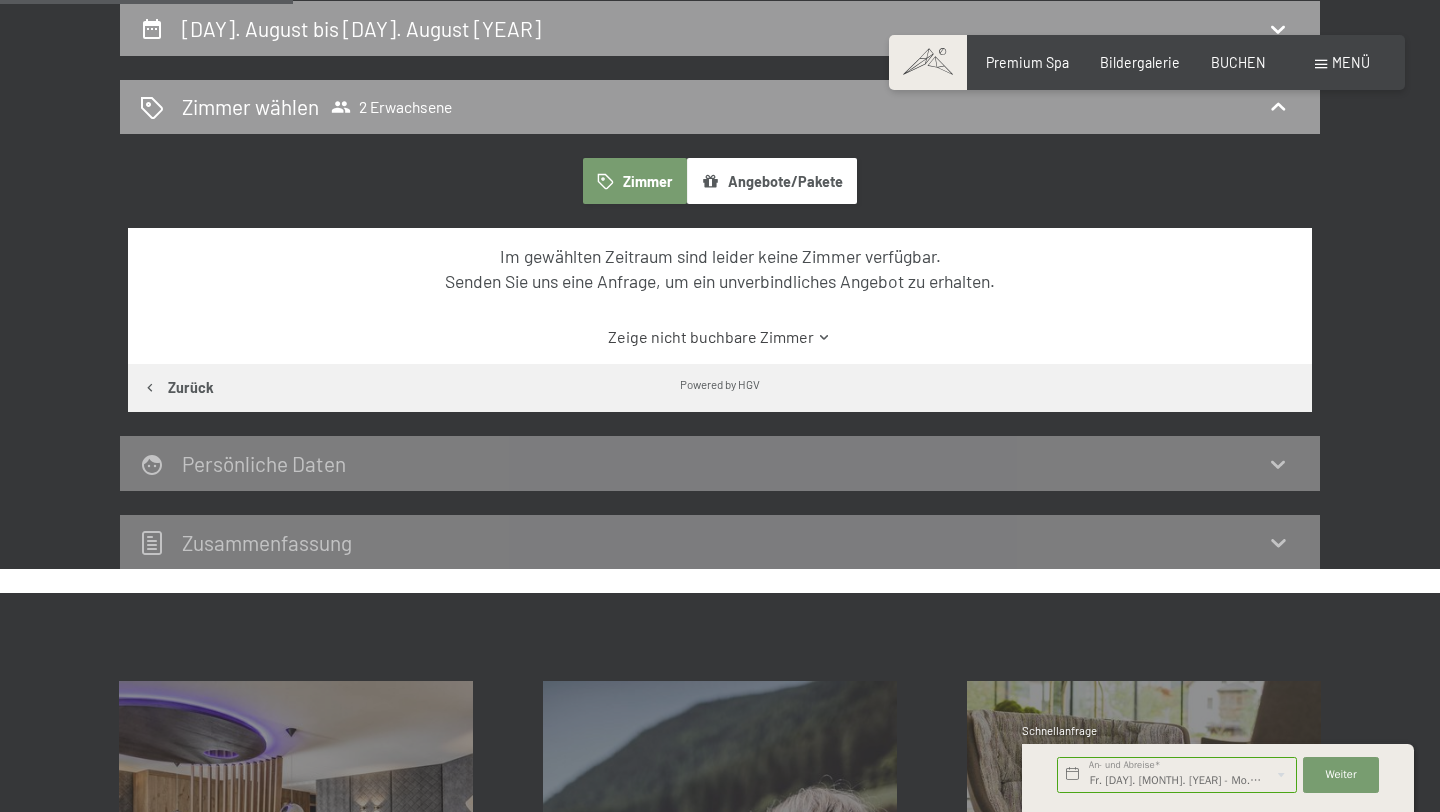 click on "Zurück" at bounding box center [178, 388] 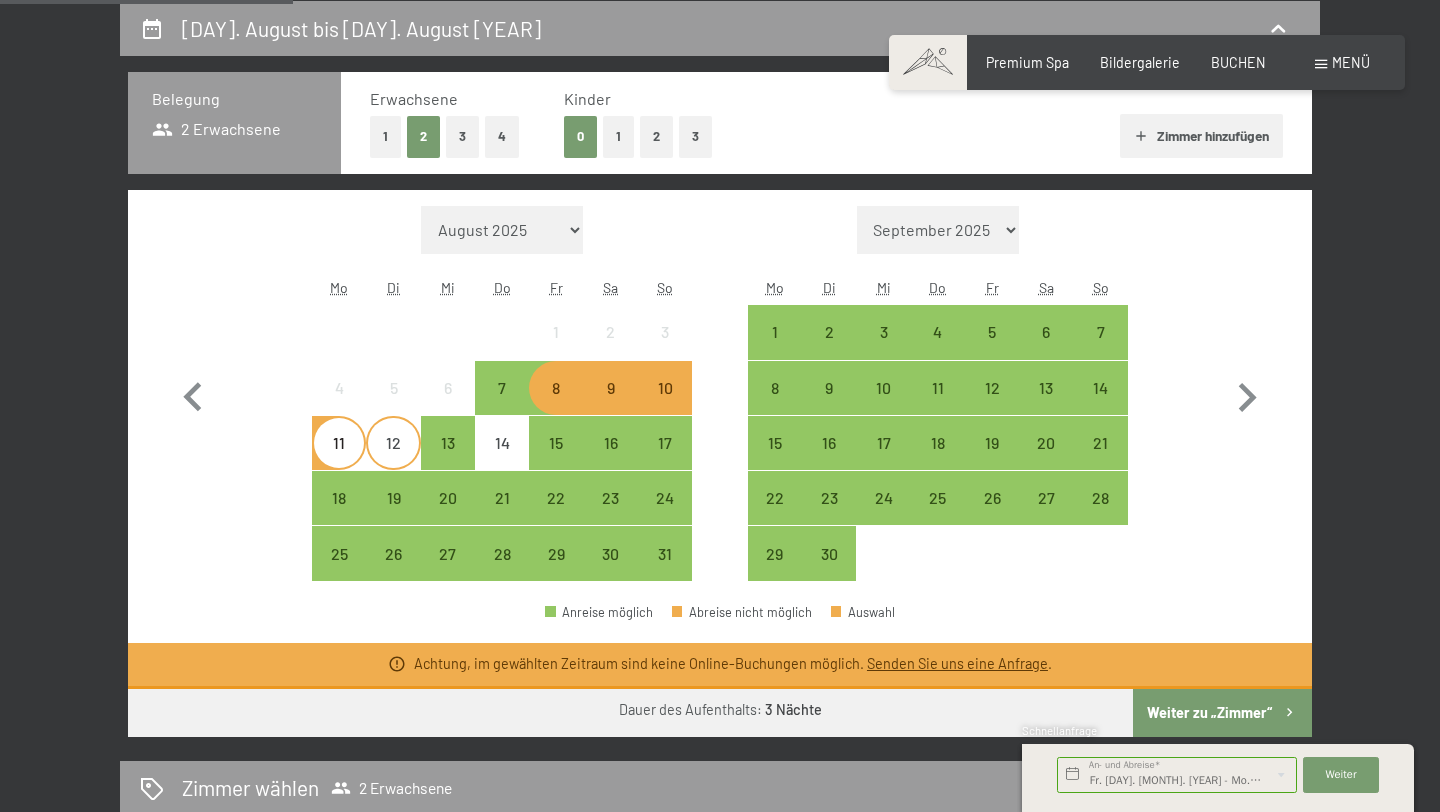 click on "12" at bounding box center (393, 460) 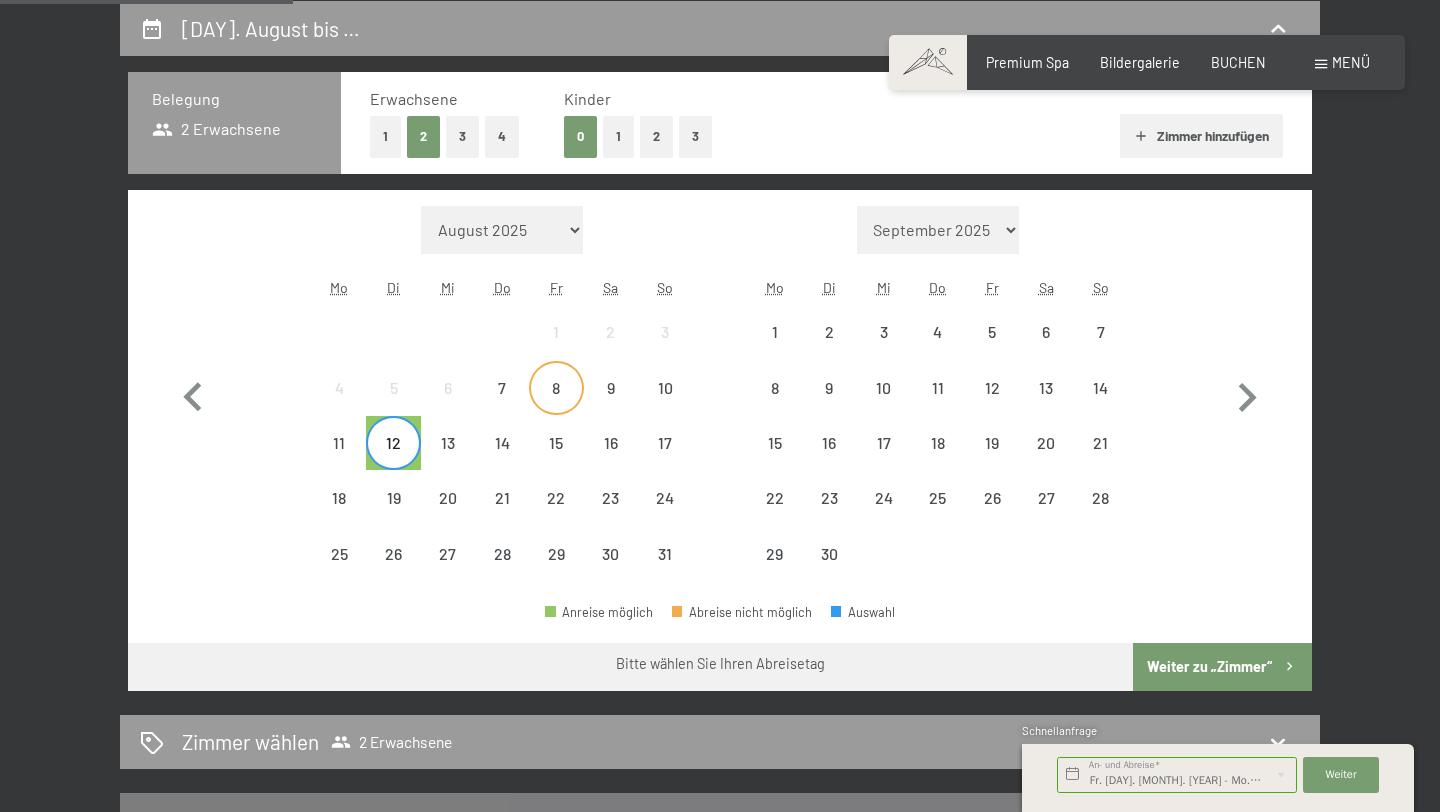 click on "8" at bounding box center [556, 405] 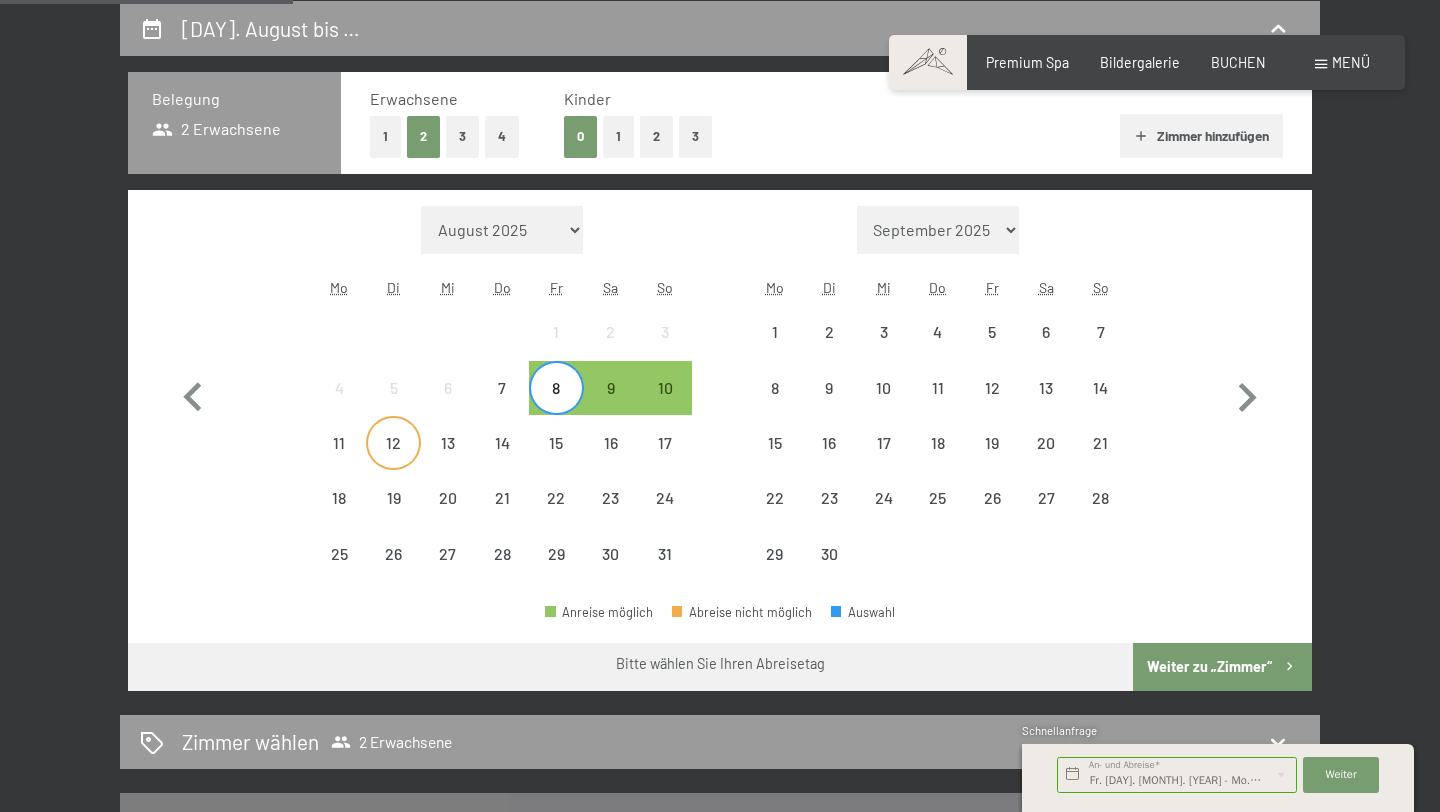 click on "12" at bounding box center [393, 460] 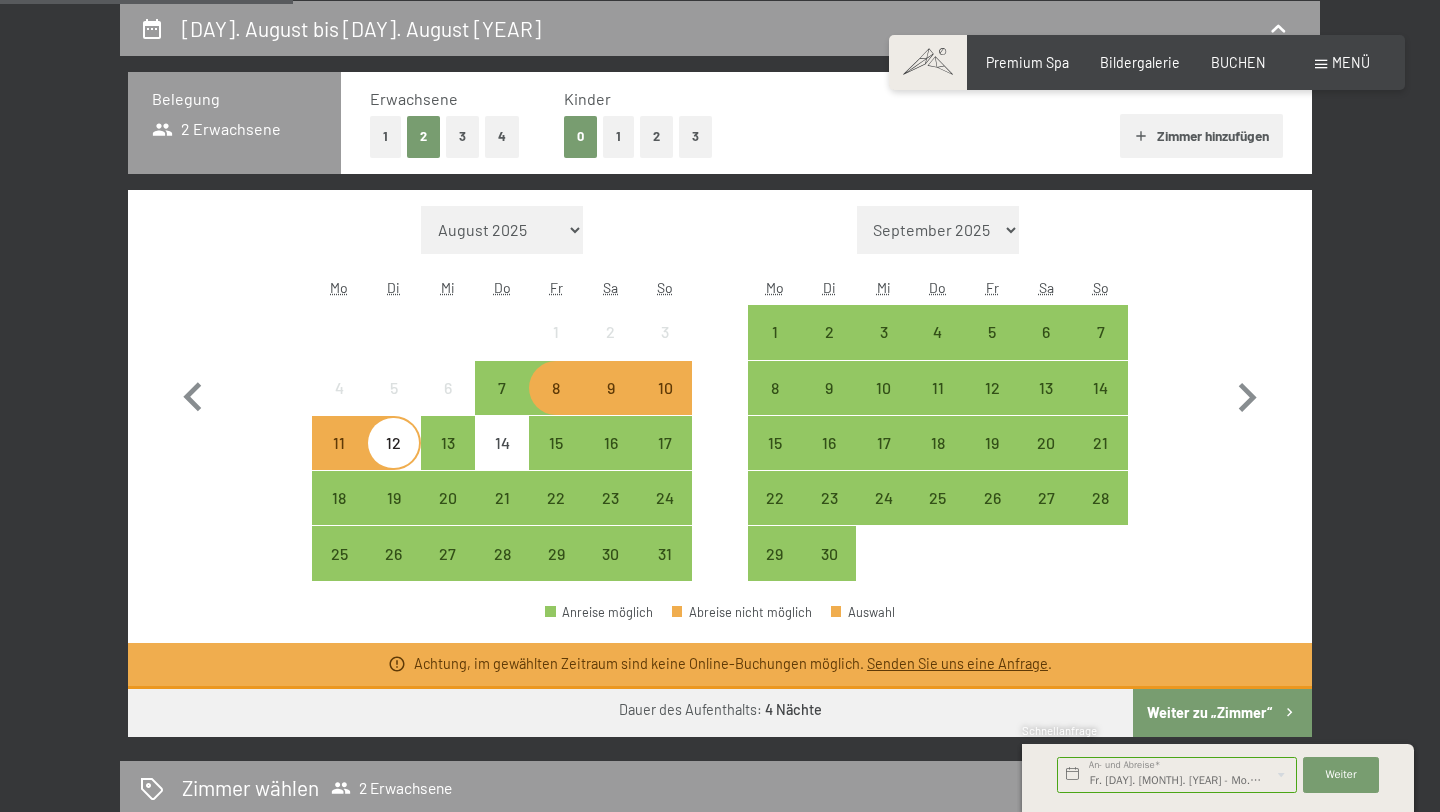 click on "8" at bounding box center (556, 405) 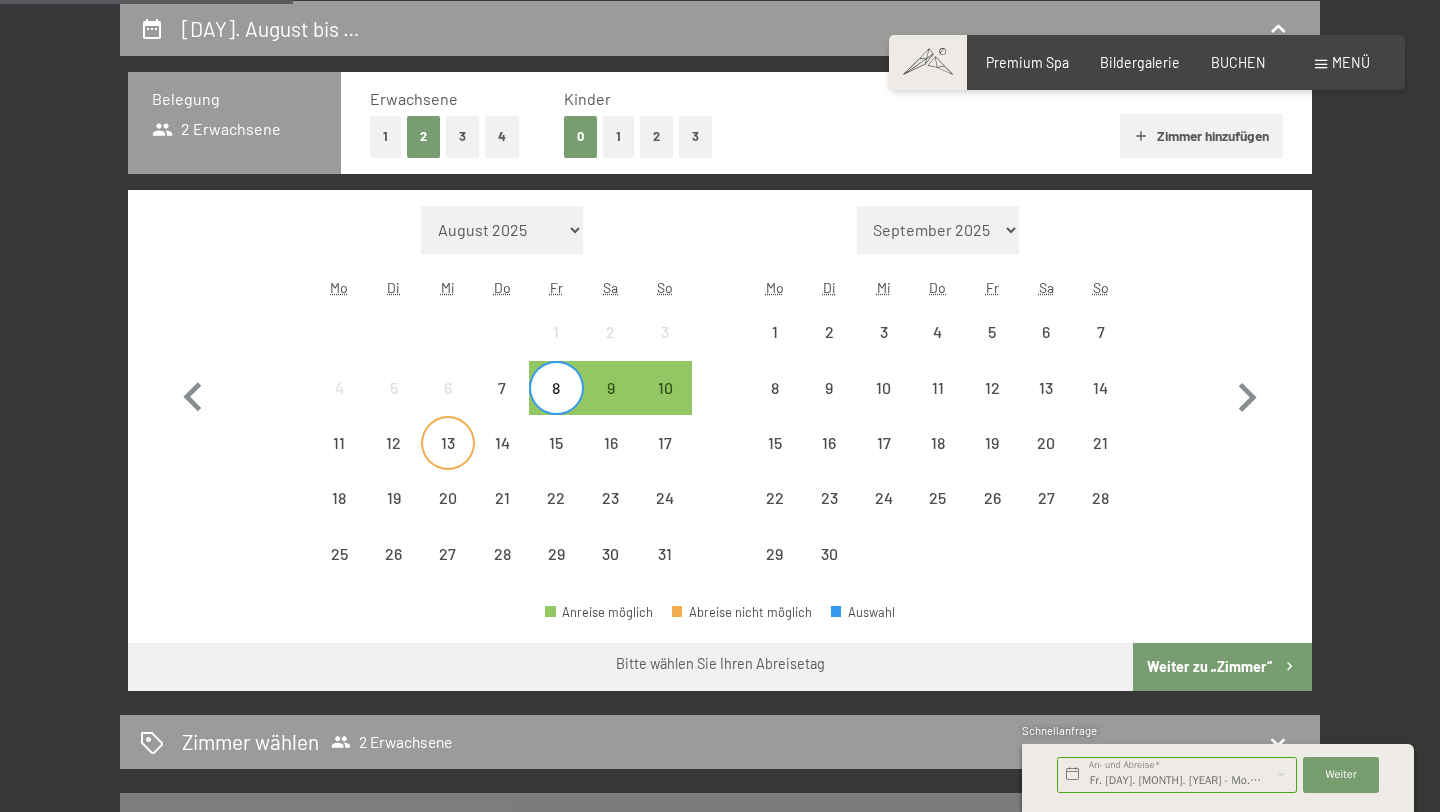 click on "13" at bounding box center [448, 460] 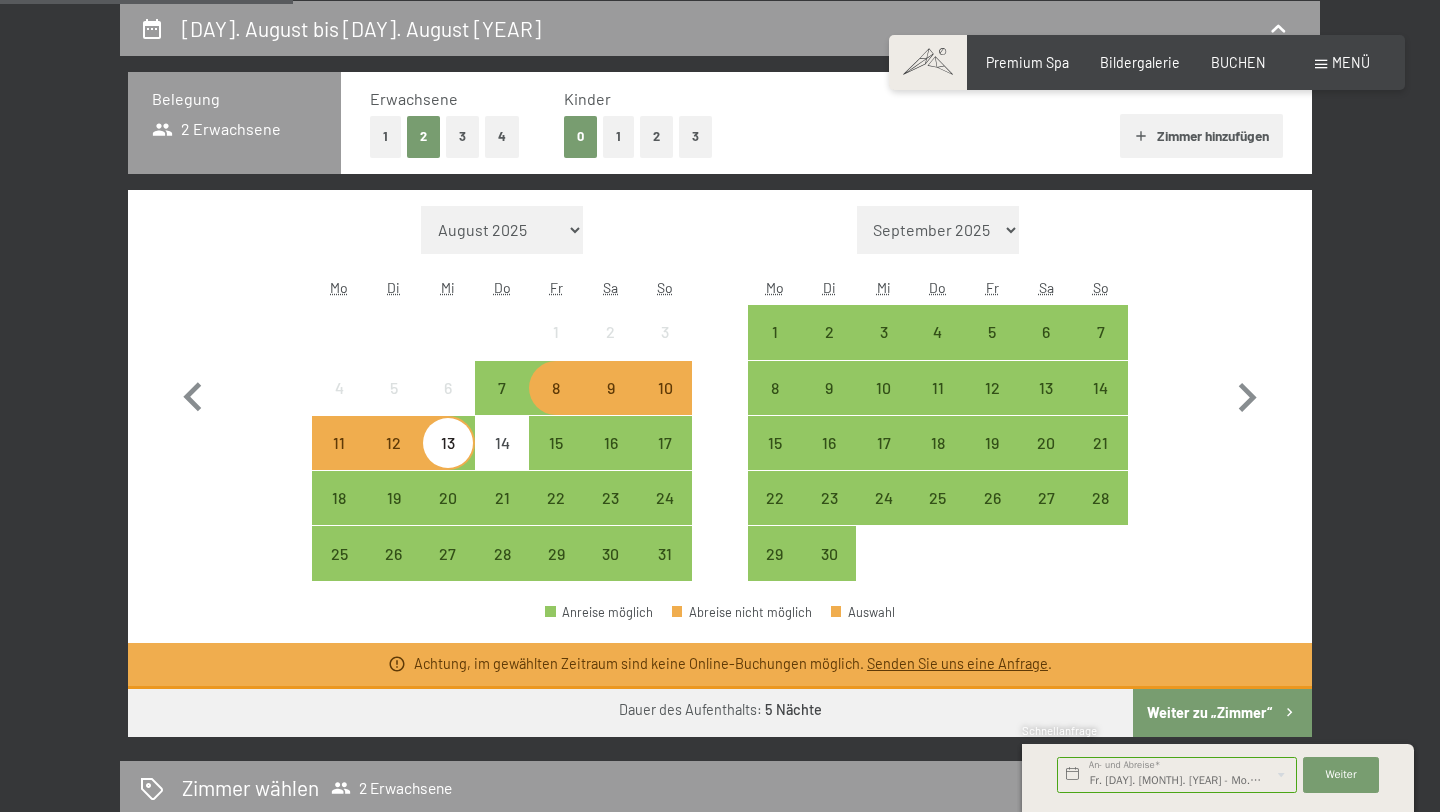 click on "Senden Sie uns eine Anfrage" at bounding box center [957, 663] 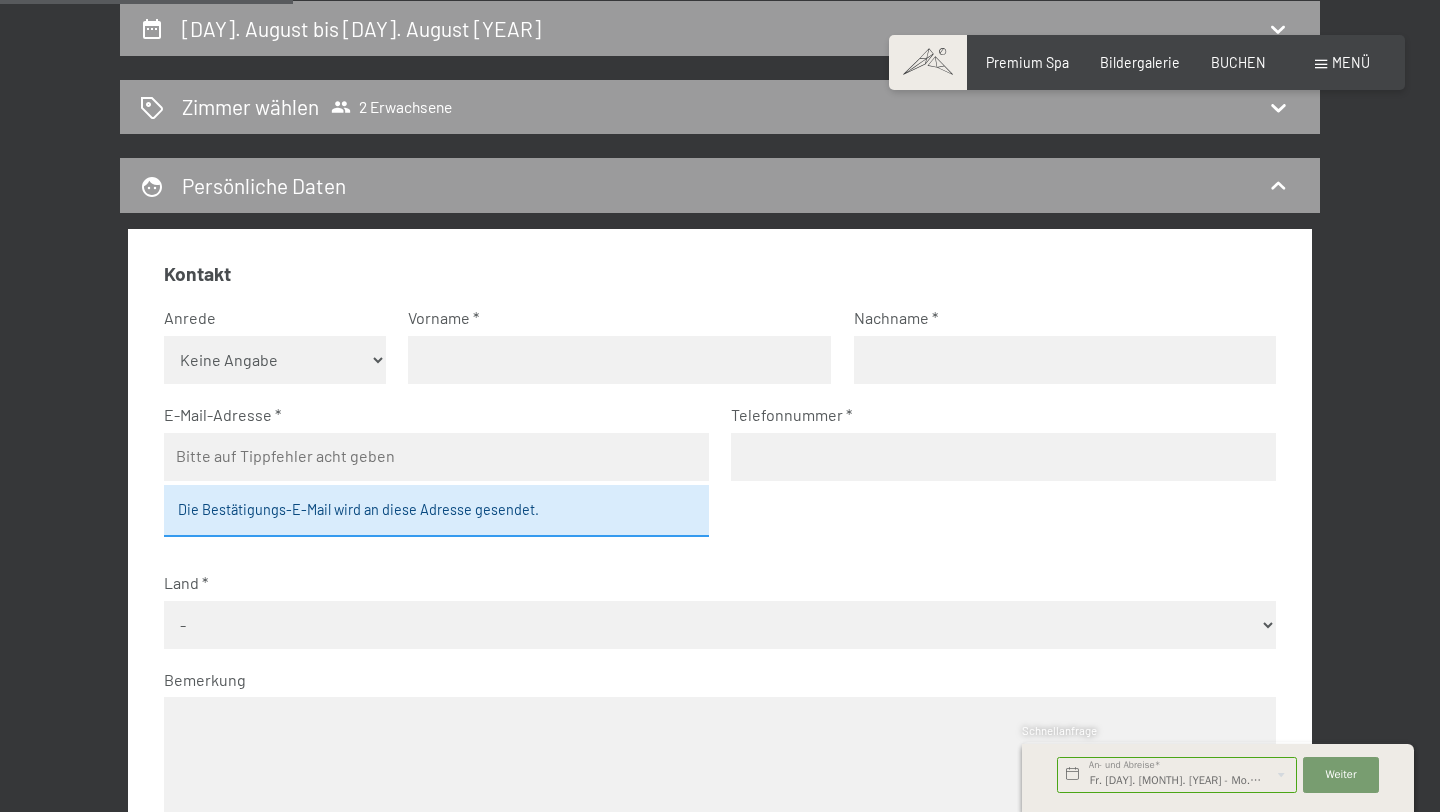 click on "Keine Angabe Frau Herr" at bounding box center [275, 360] 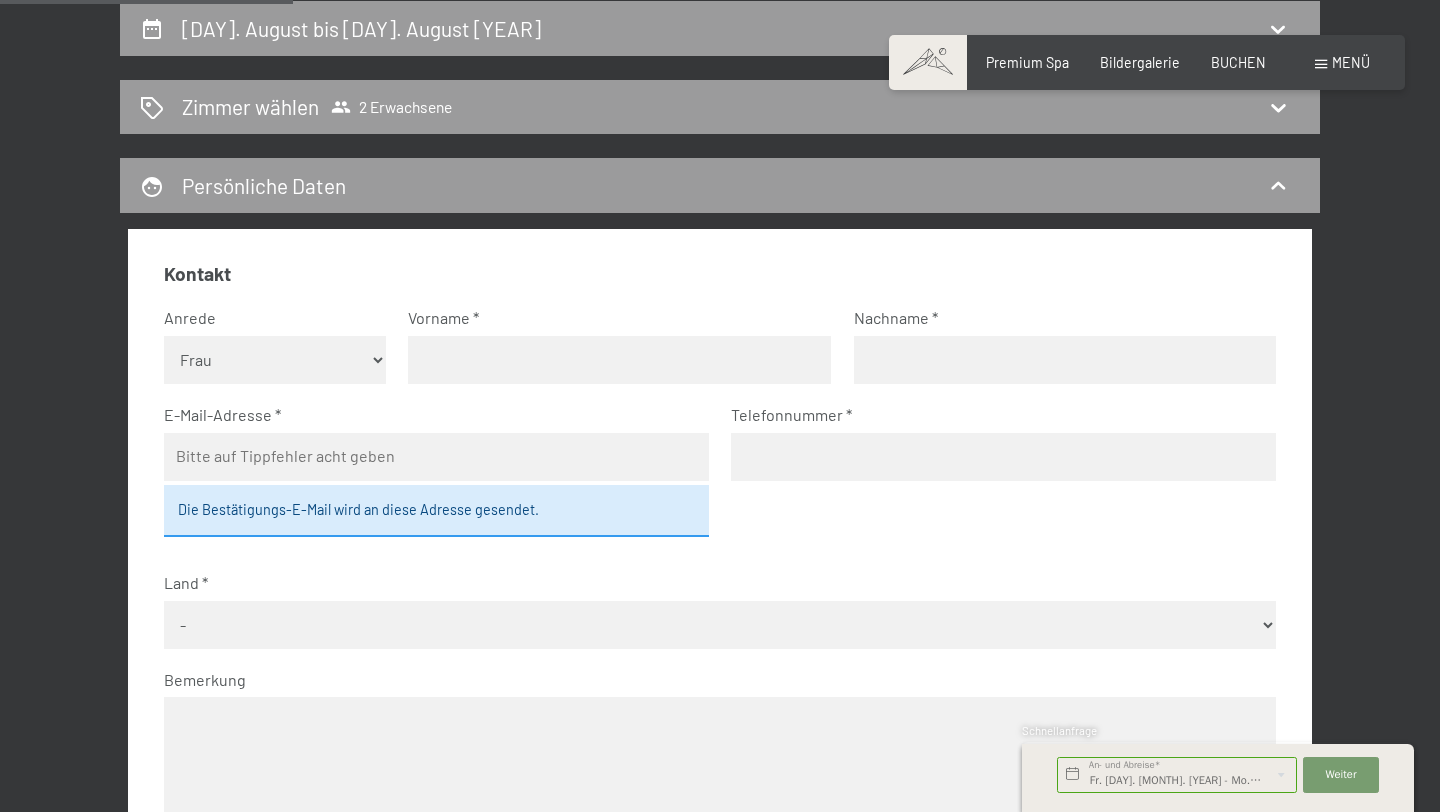 click at bounding box center (619, 360) 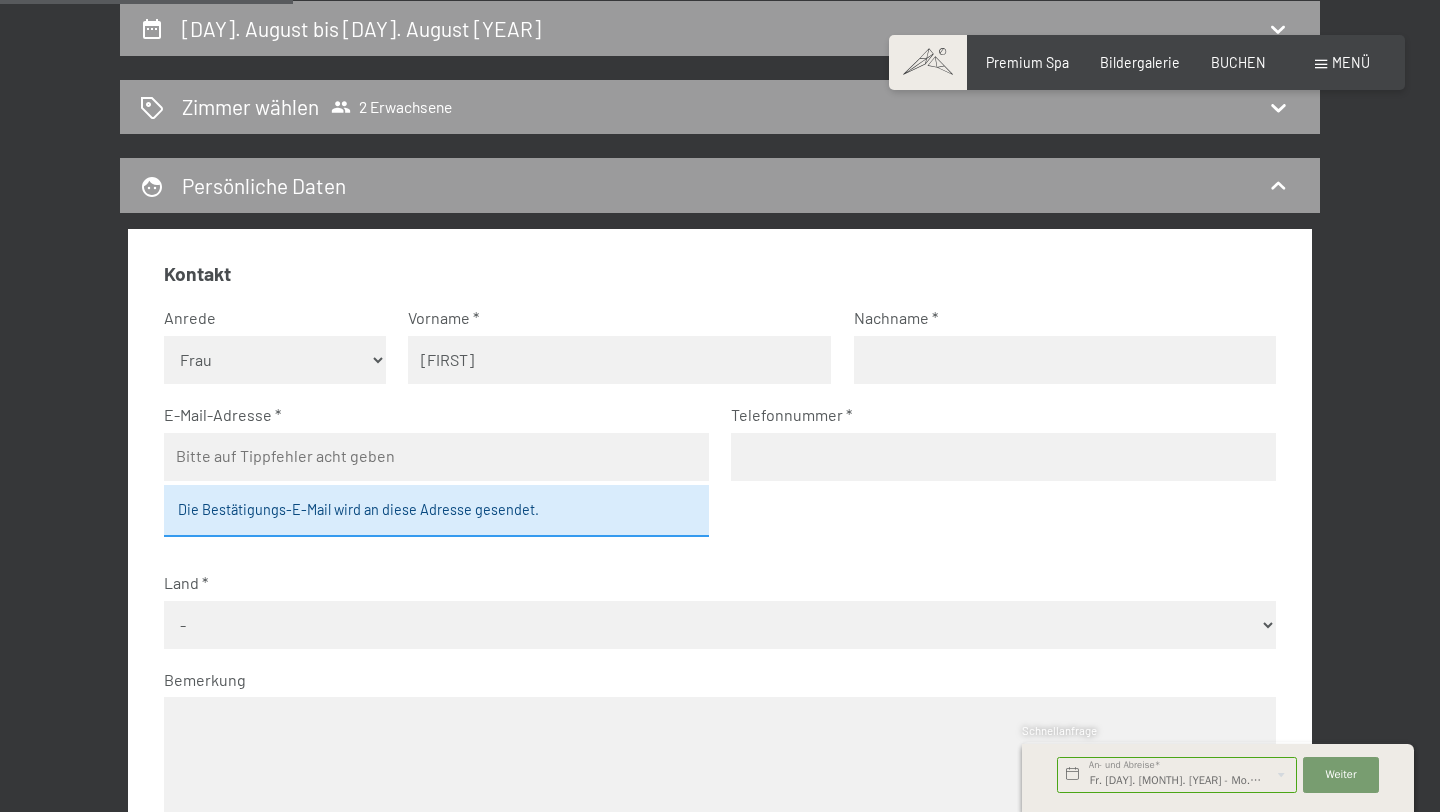 type on "[FIRST]" 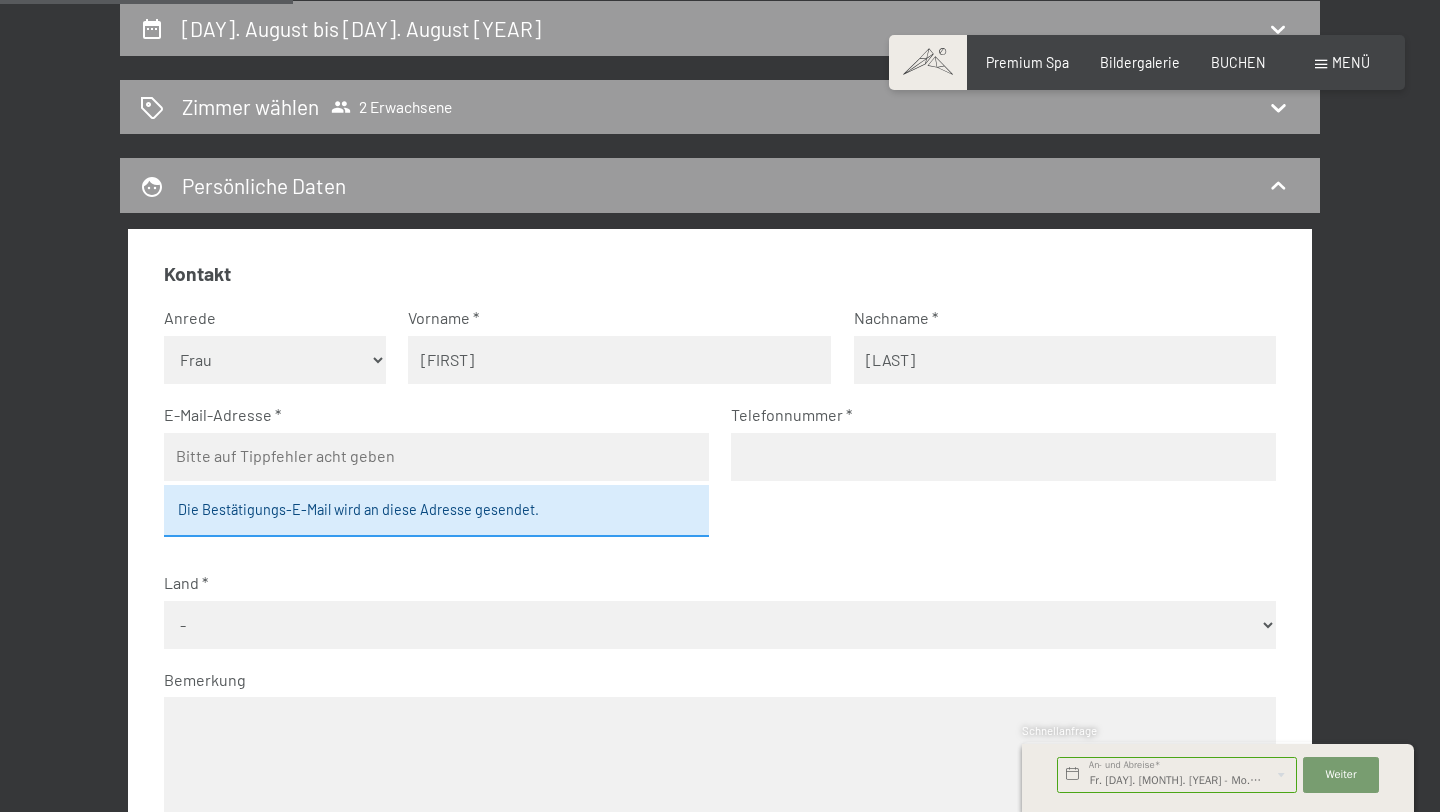 type on "[LAST]" 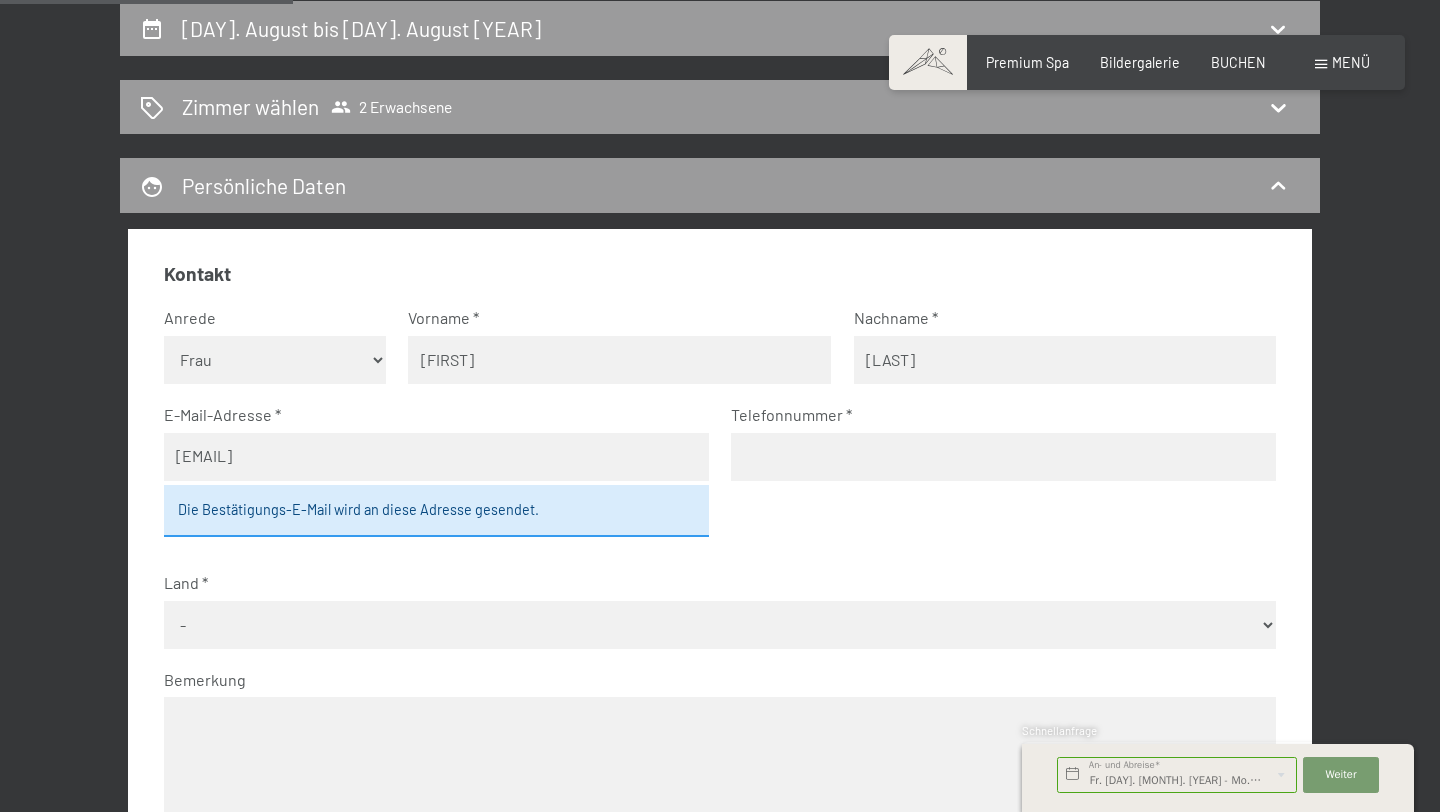 type on "[EMAIL]" 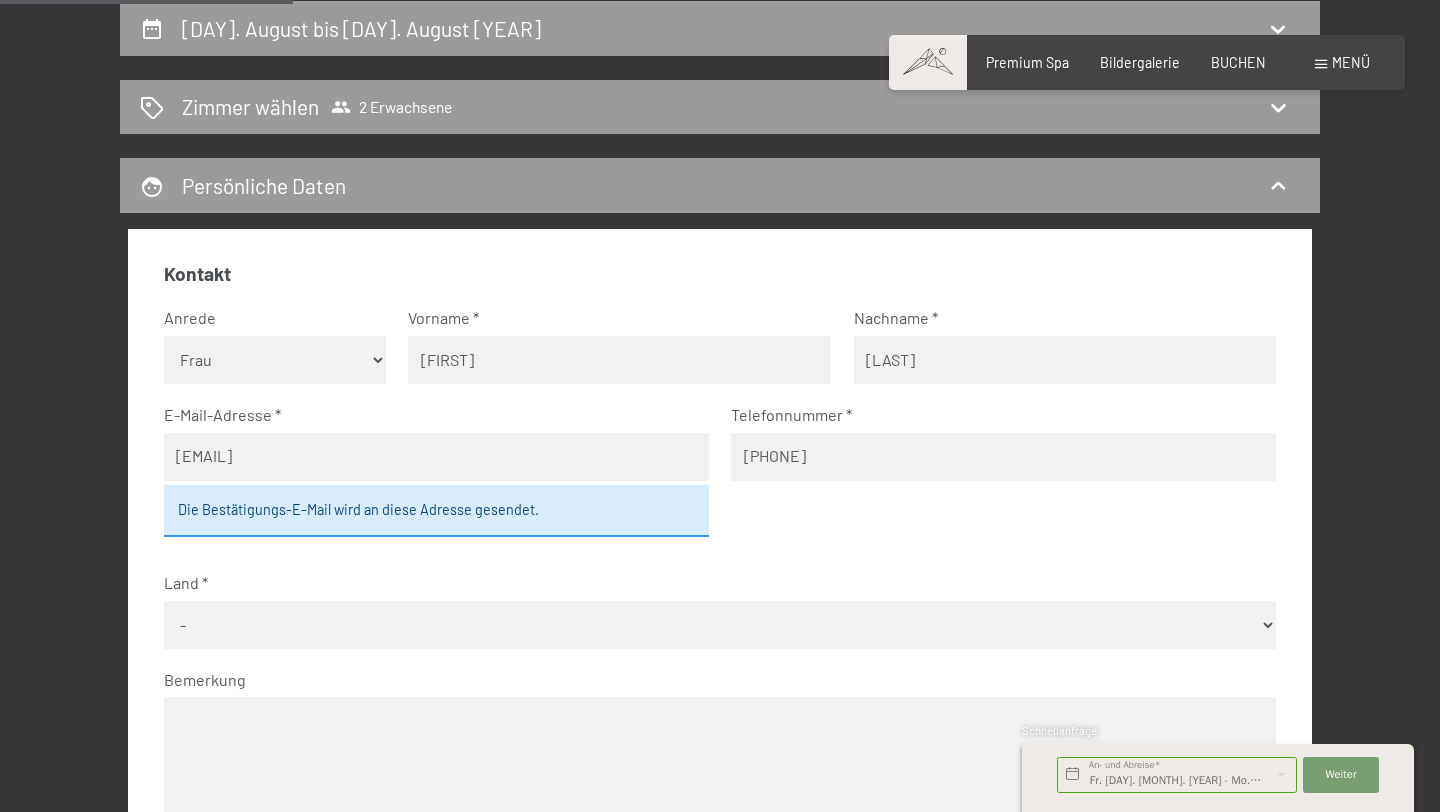 type on "[PHONE]" 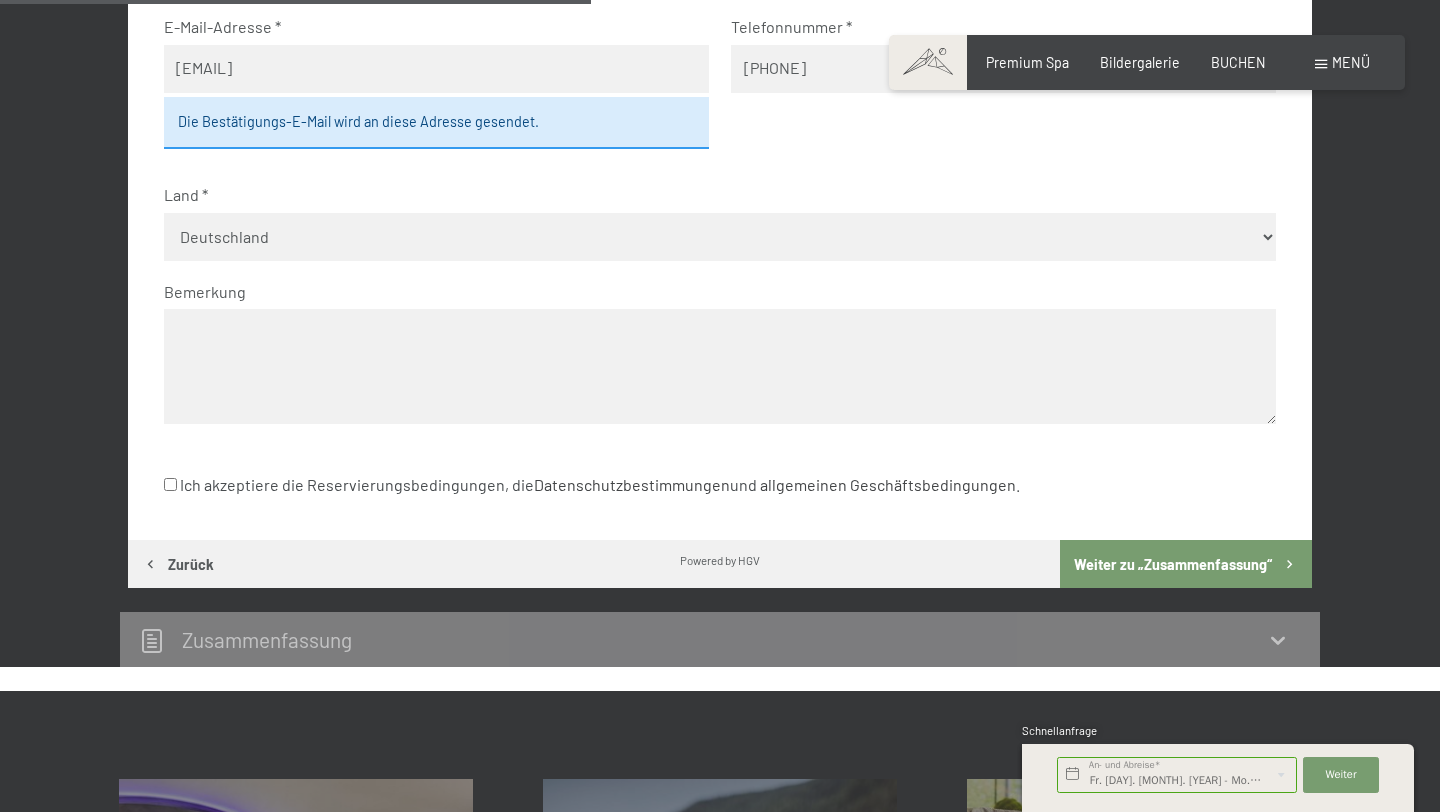 scroll, scrollTop: 808, scrollLeft: 0, axis: vertical 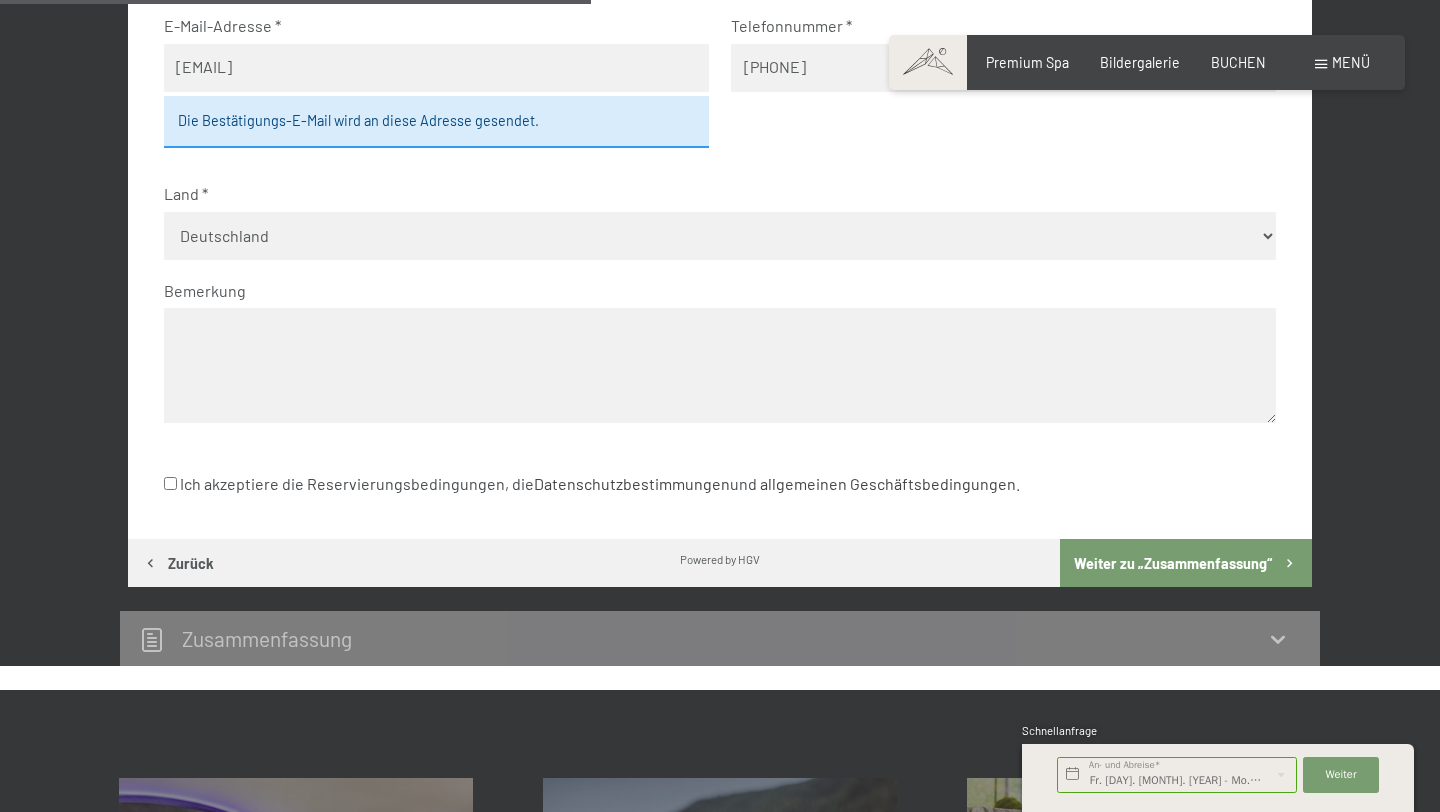 click on "Ich akzeptiere die Reservierungsbedingungen, die  Datenschutzbestimmungen  und   allgemeinen Geschäftsbedingungen ." at bounding box center (592, 484) 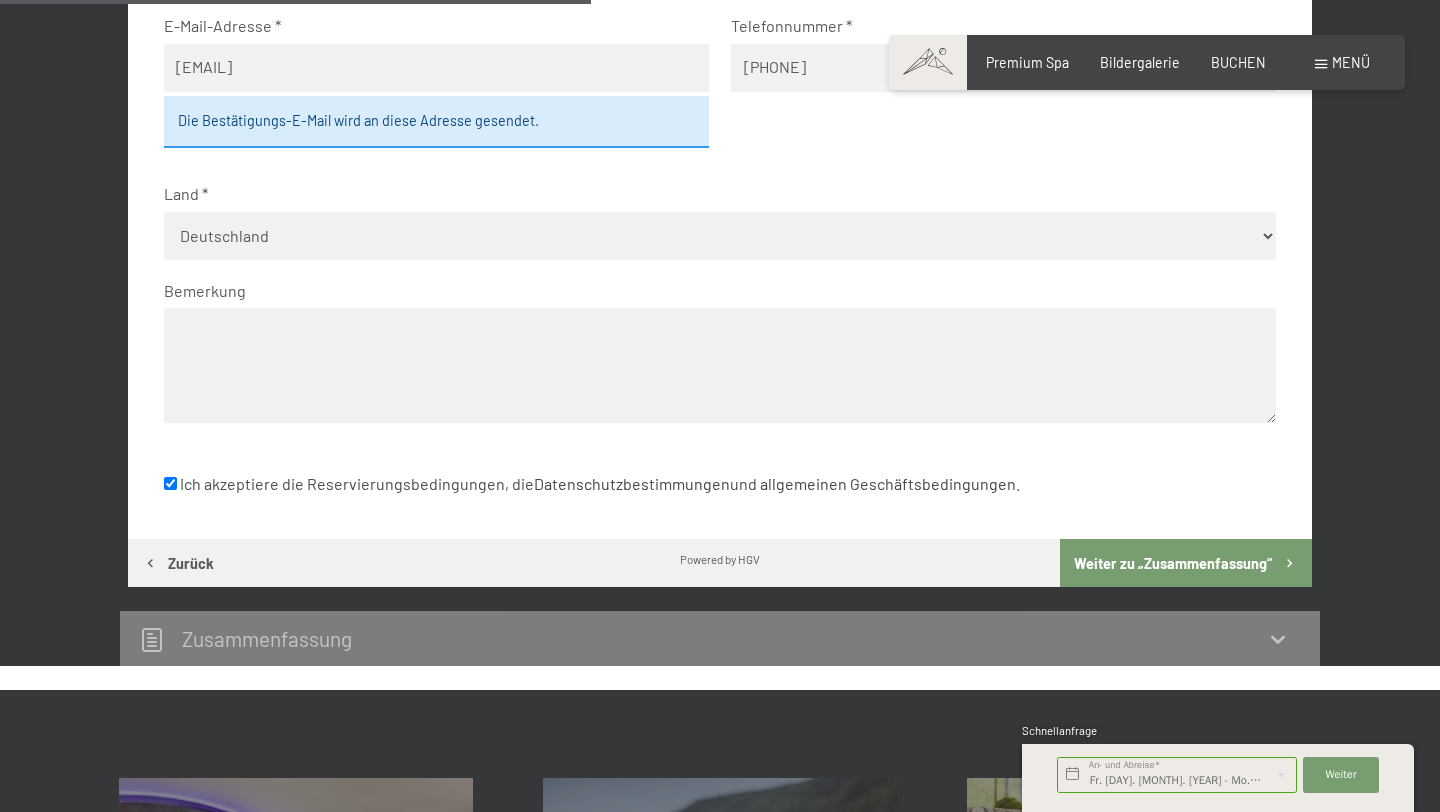 checkbox on "true" 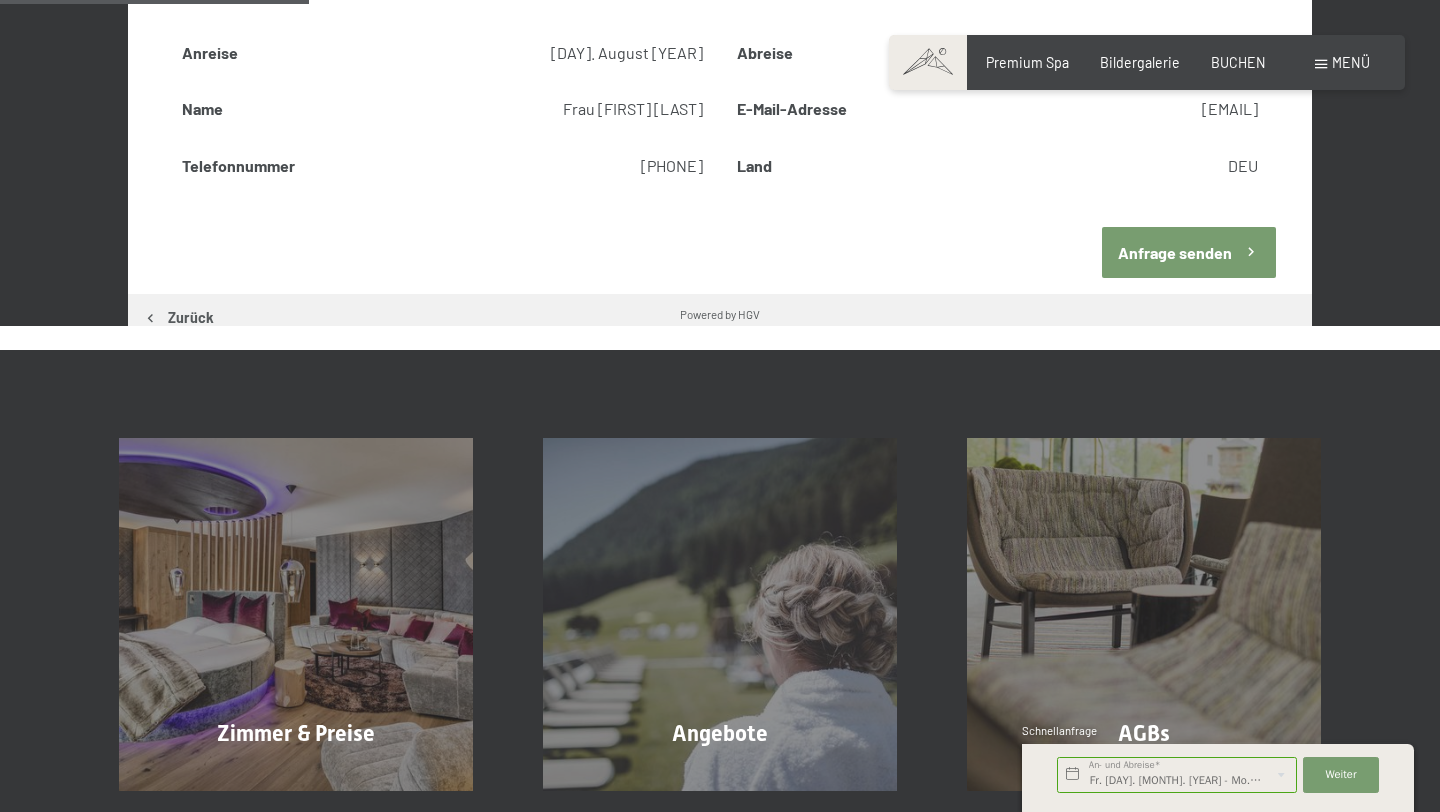 scroll, scrollTop: 419, scrollLeft: 0, axis: vertical 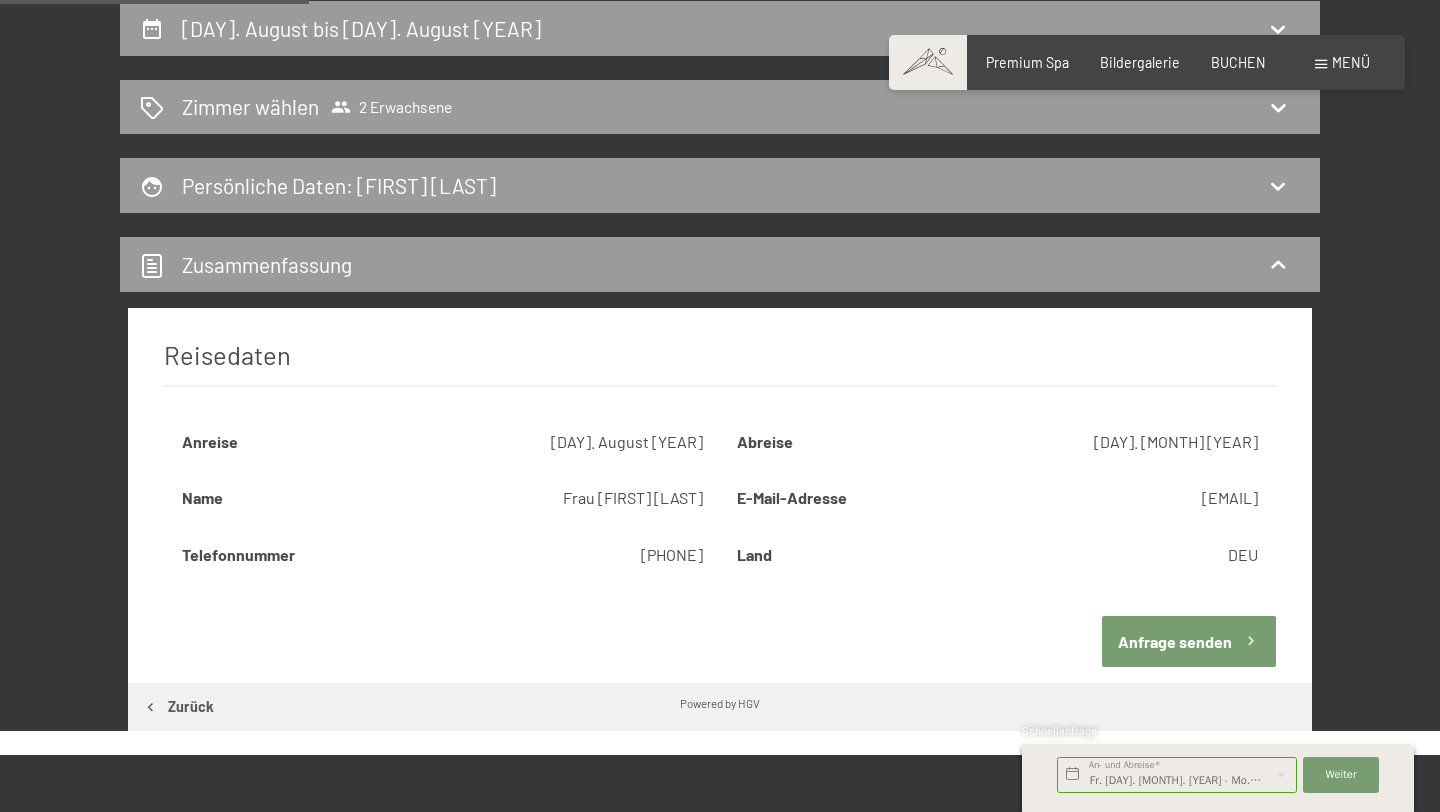 click on "[DAY]. [MONTH] [YEAR]" at bounding box center [1137, 442] 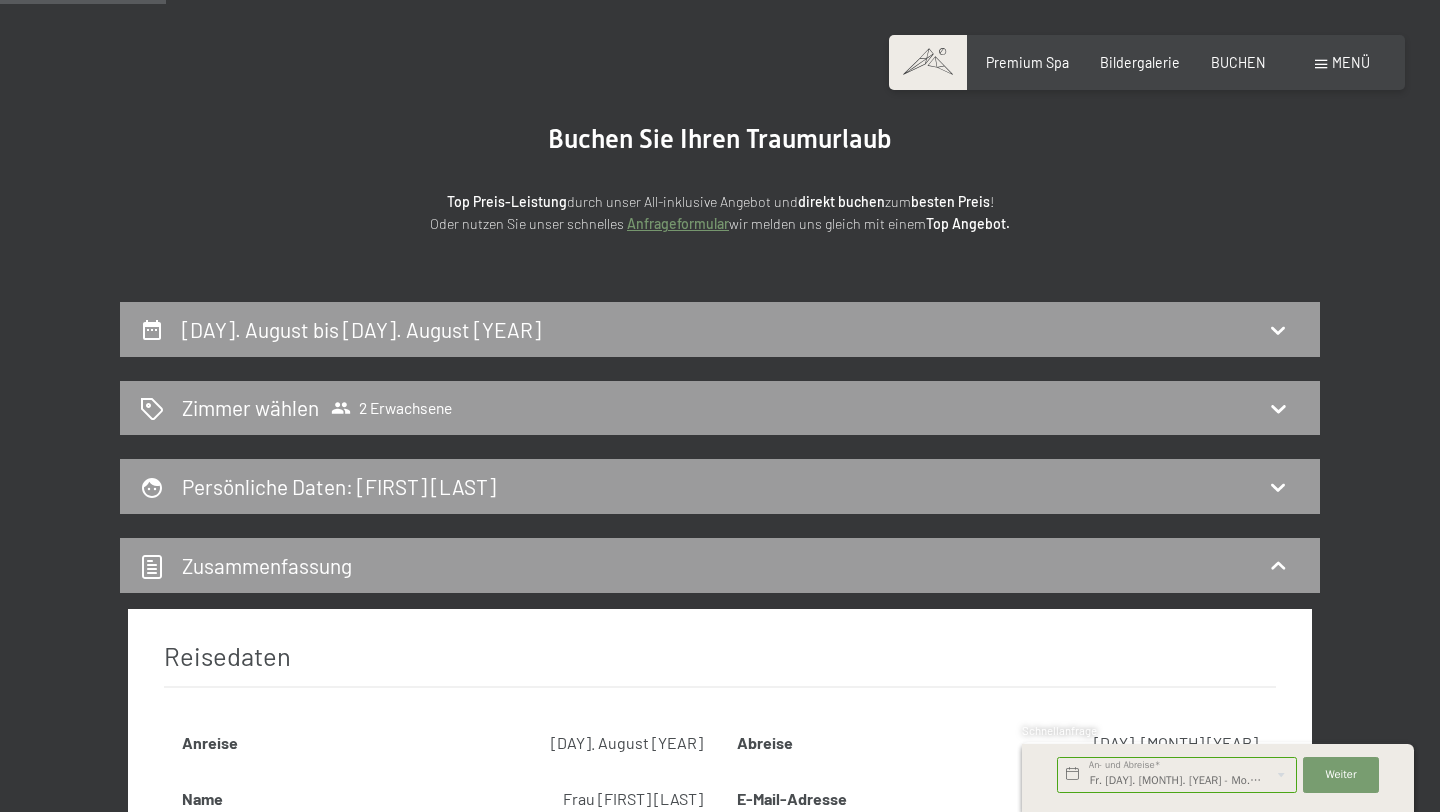 scroll, scrollTop: 99, scrollLeft: 0, axis: vertical 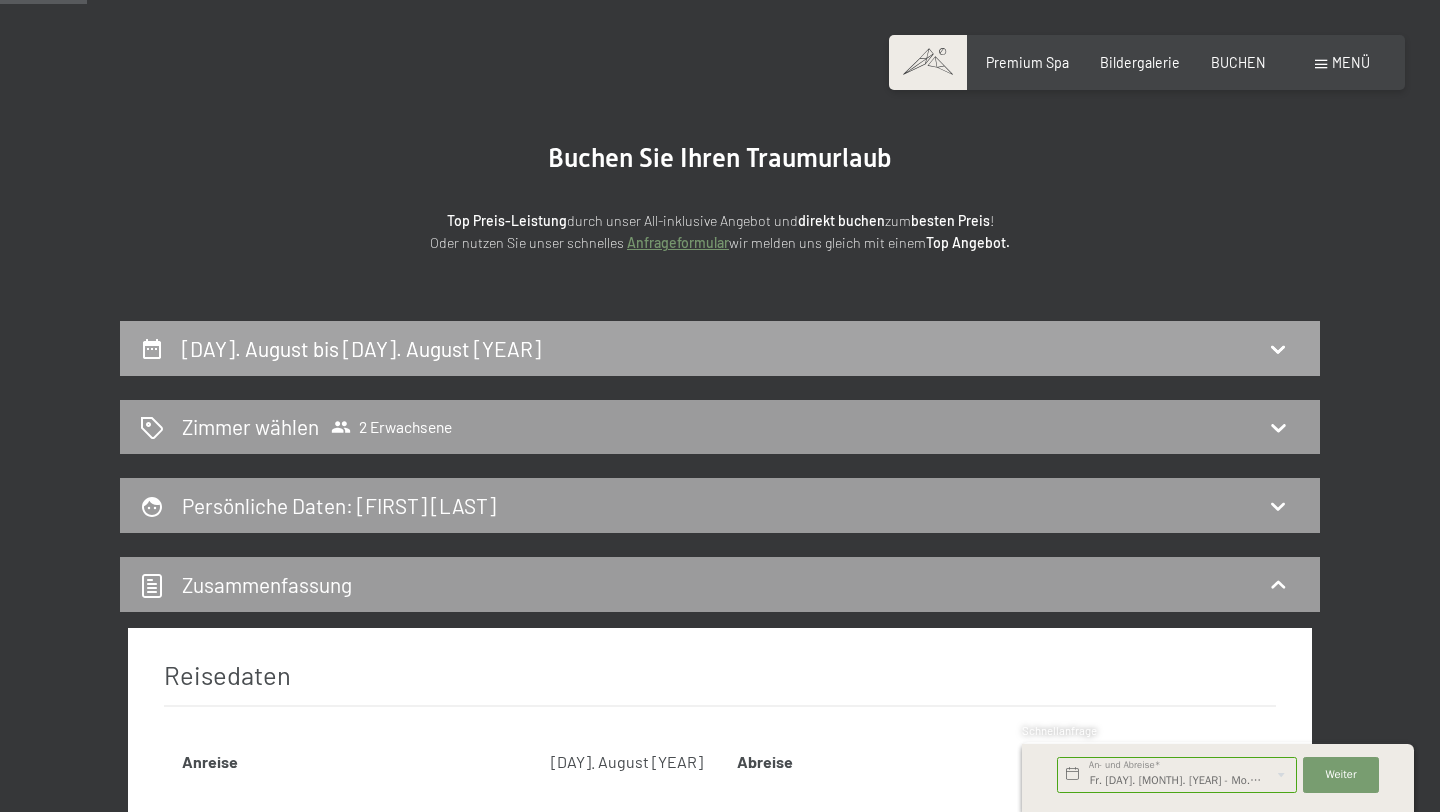 click on "[DAY]. August bis [DAY]. August [YEAR]" at bounding box center [361, 348] 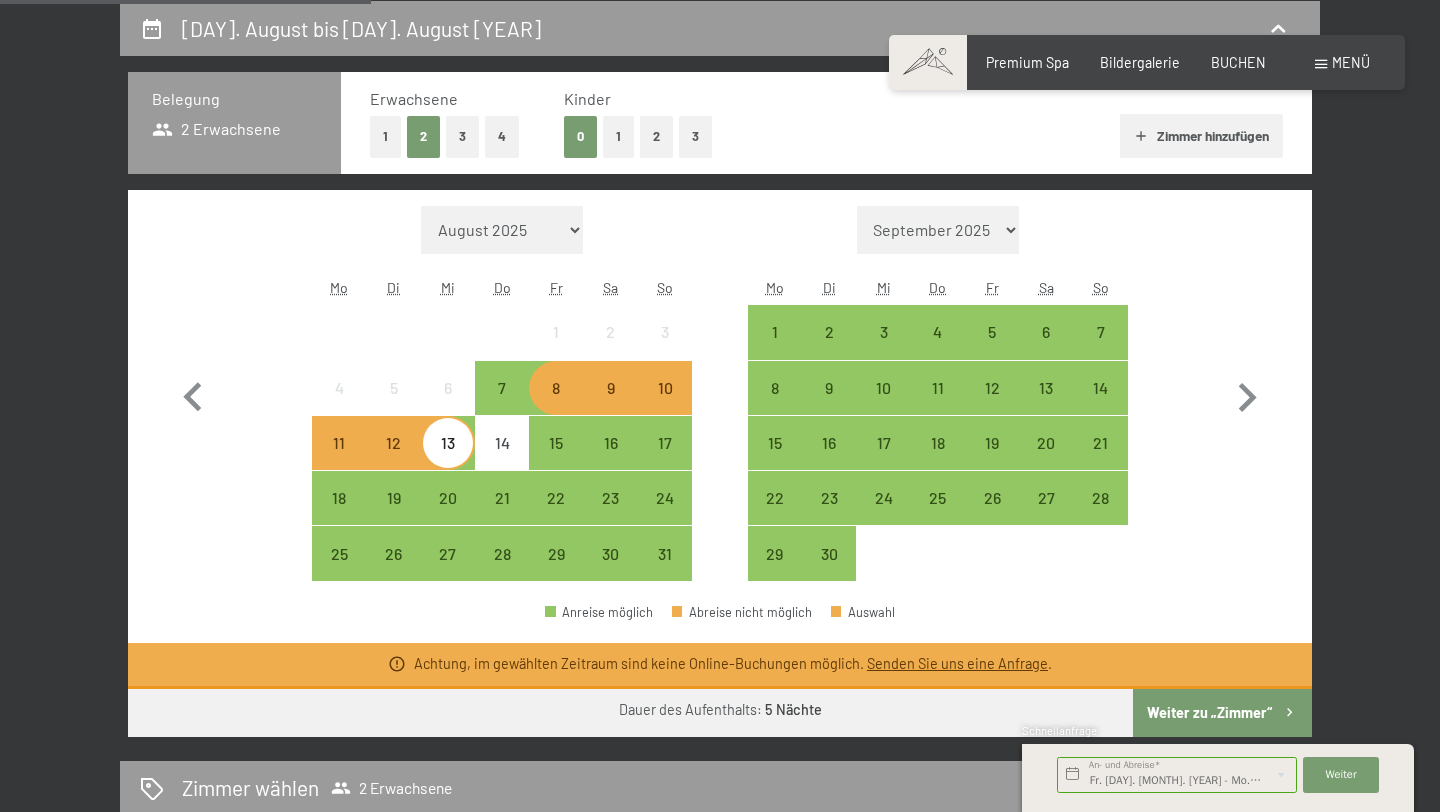 click on "11" at bounding box center (339, 460) 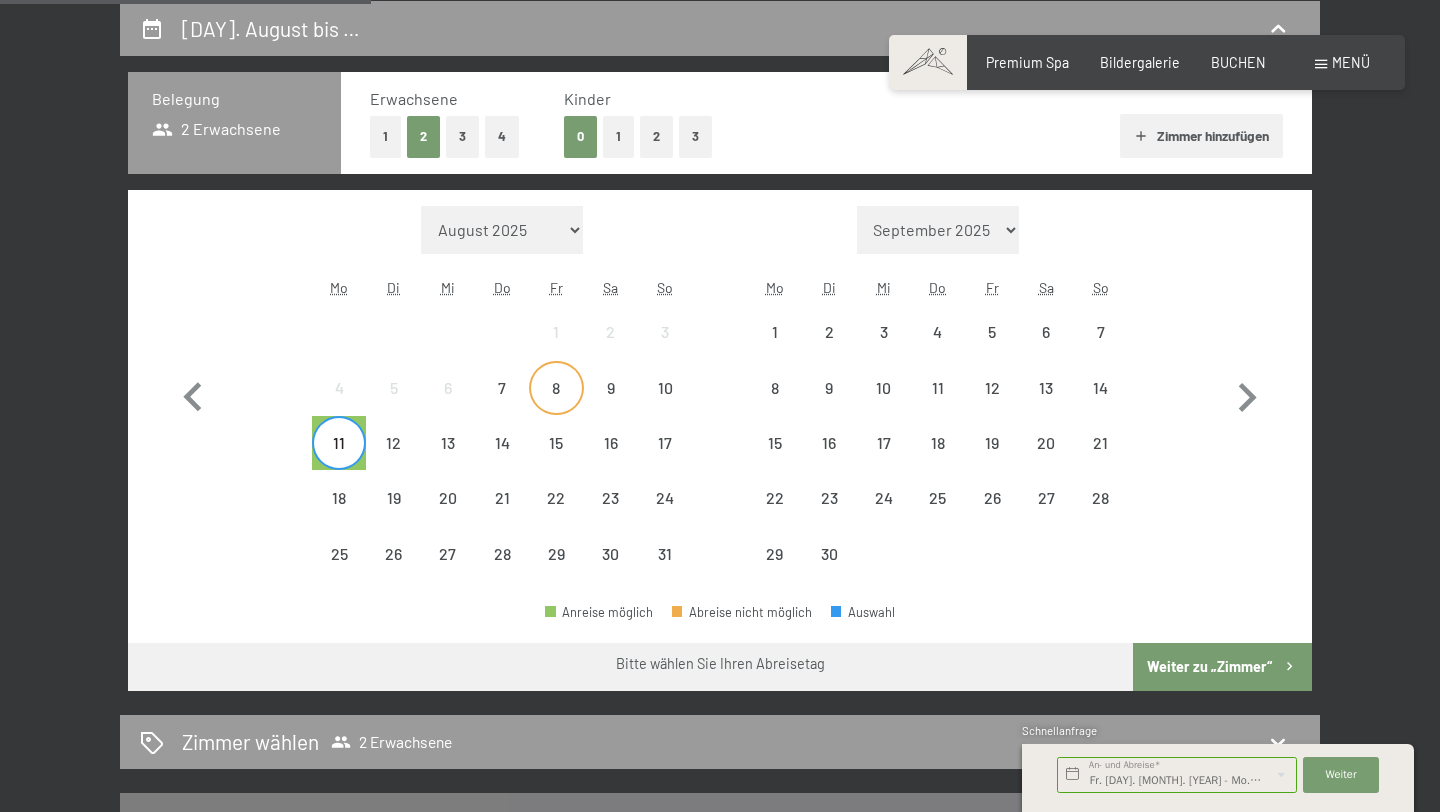 click on "8" at bounding box center (556, 405) 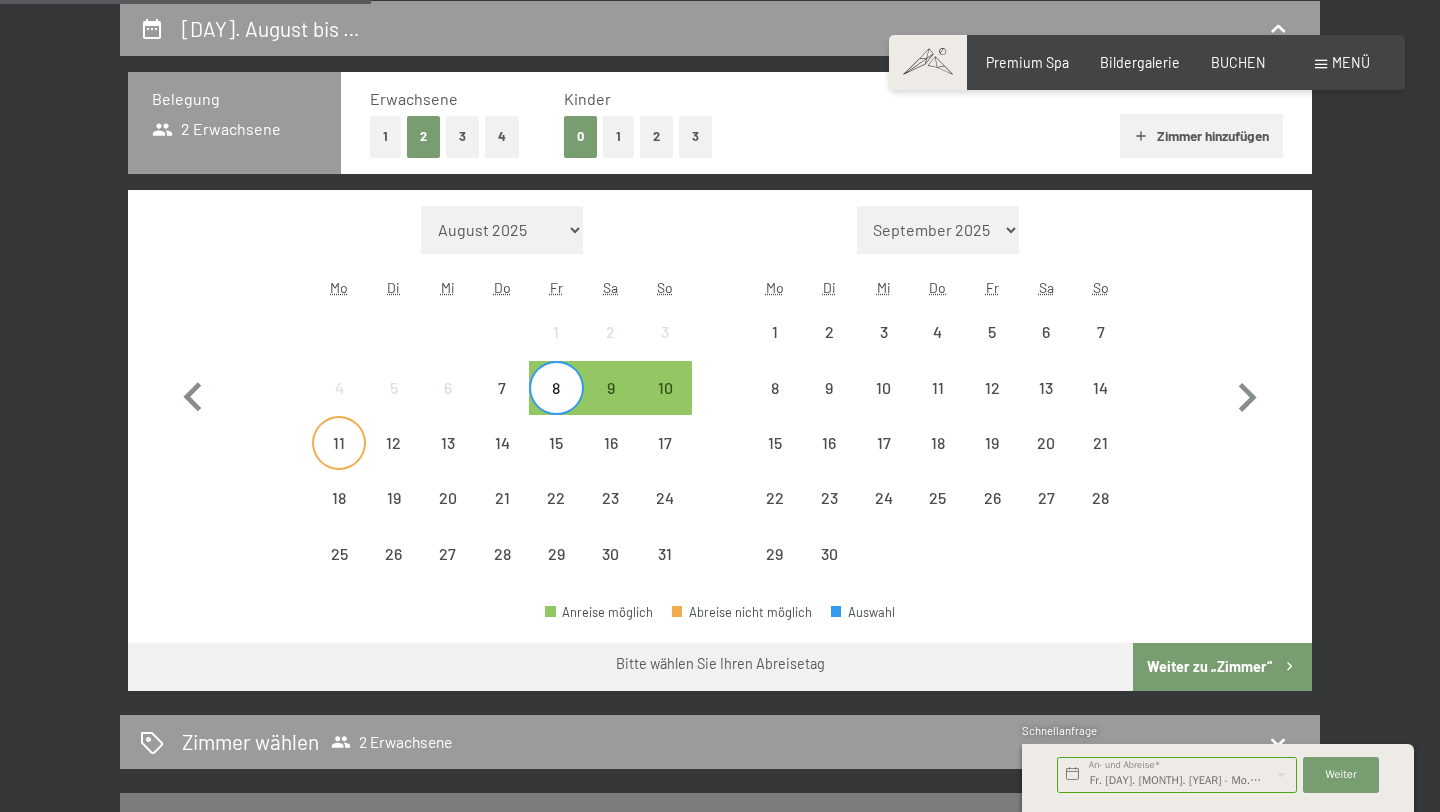 click on "11" at bounding box center [339, 460] 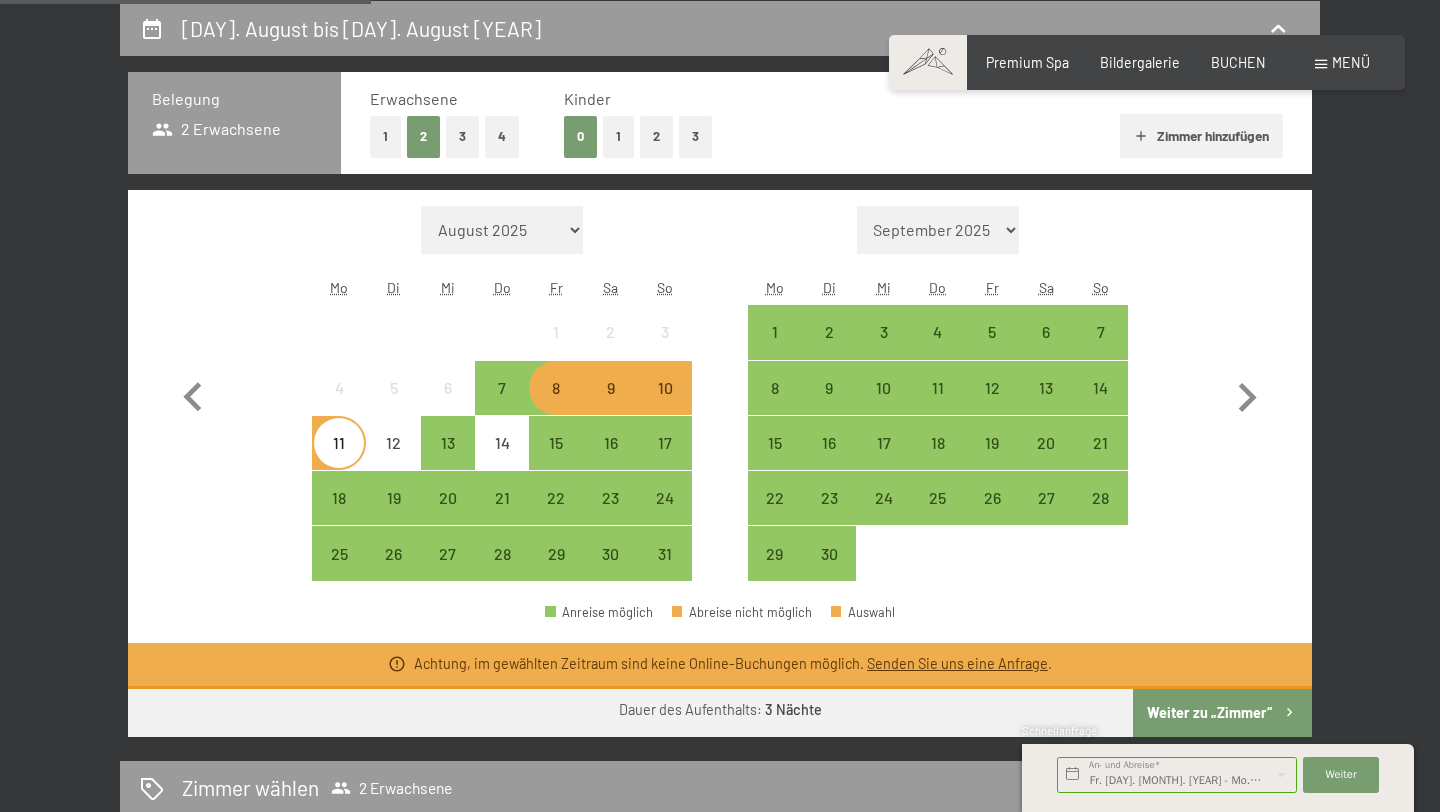 click on "Senden Sie uns eine Anfrage" at bounding box center (957, 663) 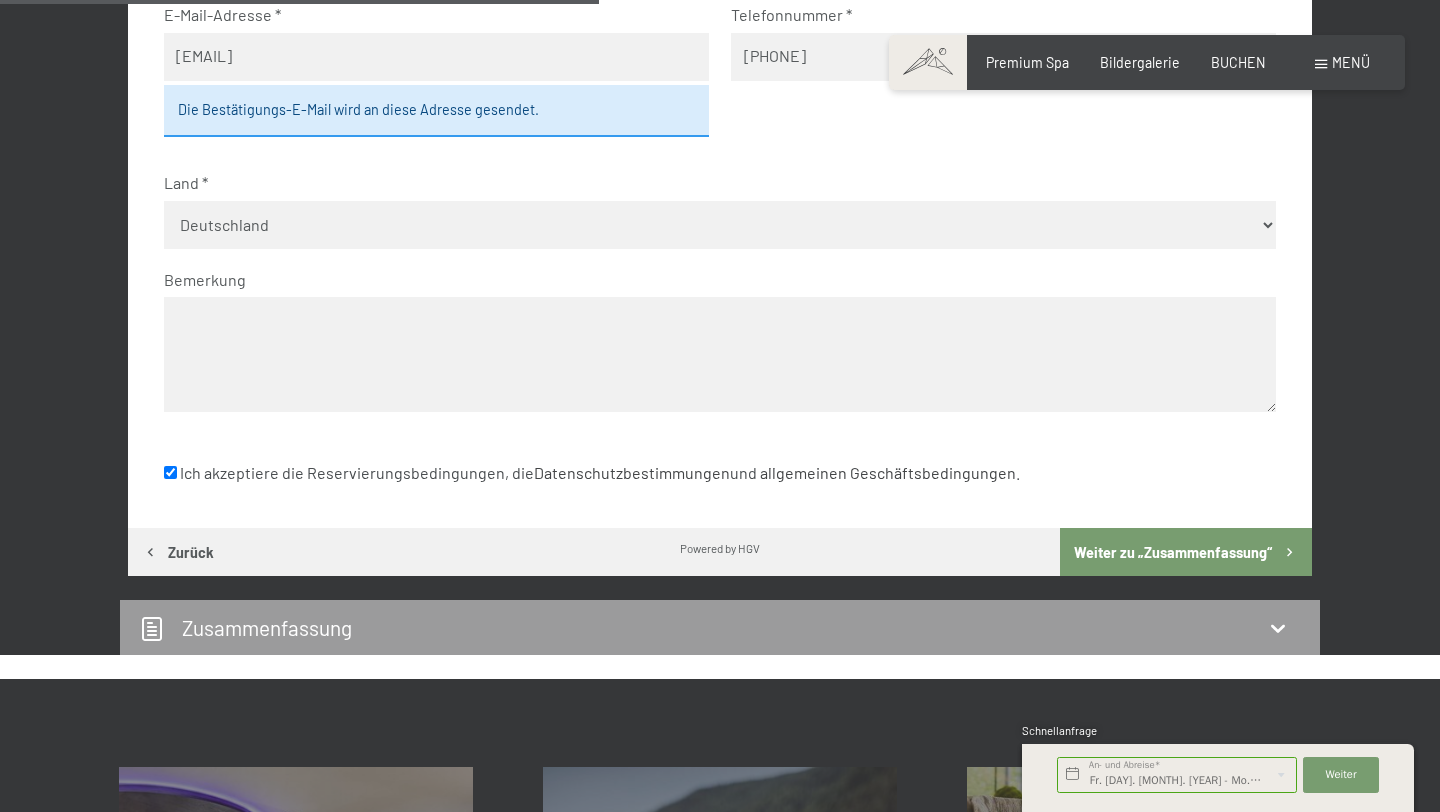click on "Weiter zu „Zusammen­fassung“" at bounding box center [1186, 552] 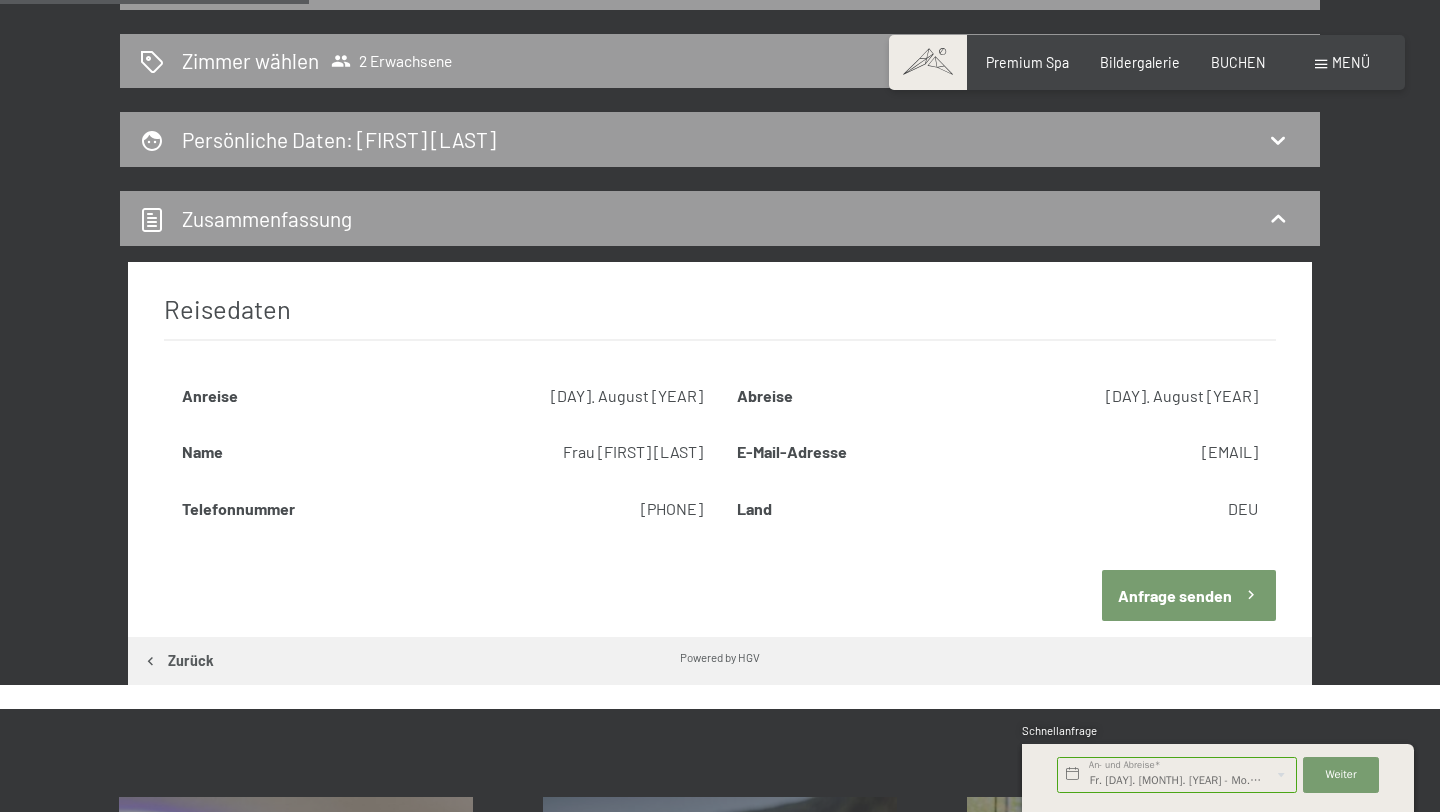 scroll, scrollTop: 481, scrollLeft: 0, axis: vertical 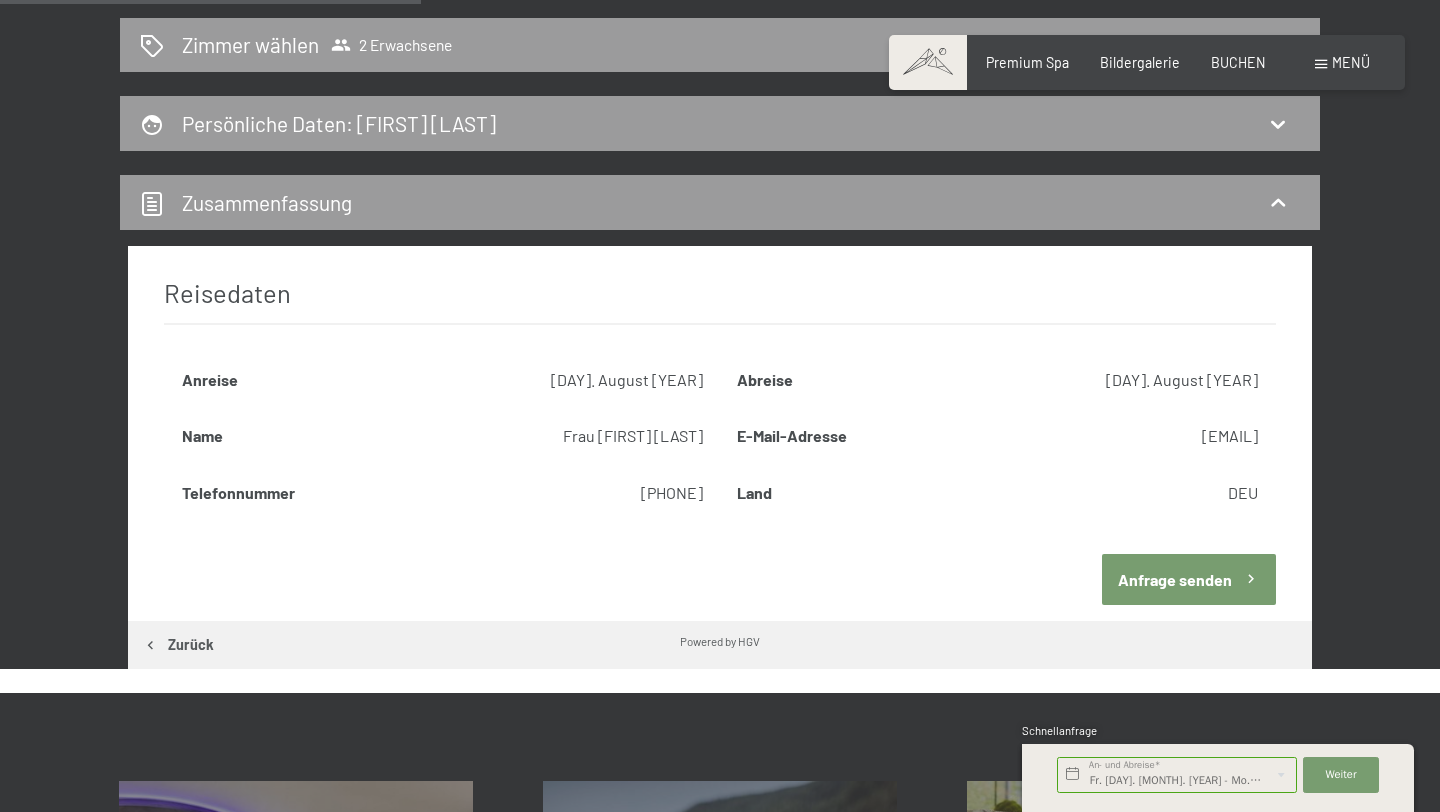 click on "Anfrage senden" at bounding box center (1189, 579) 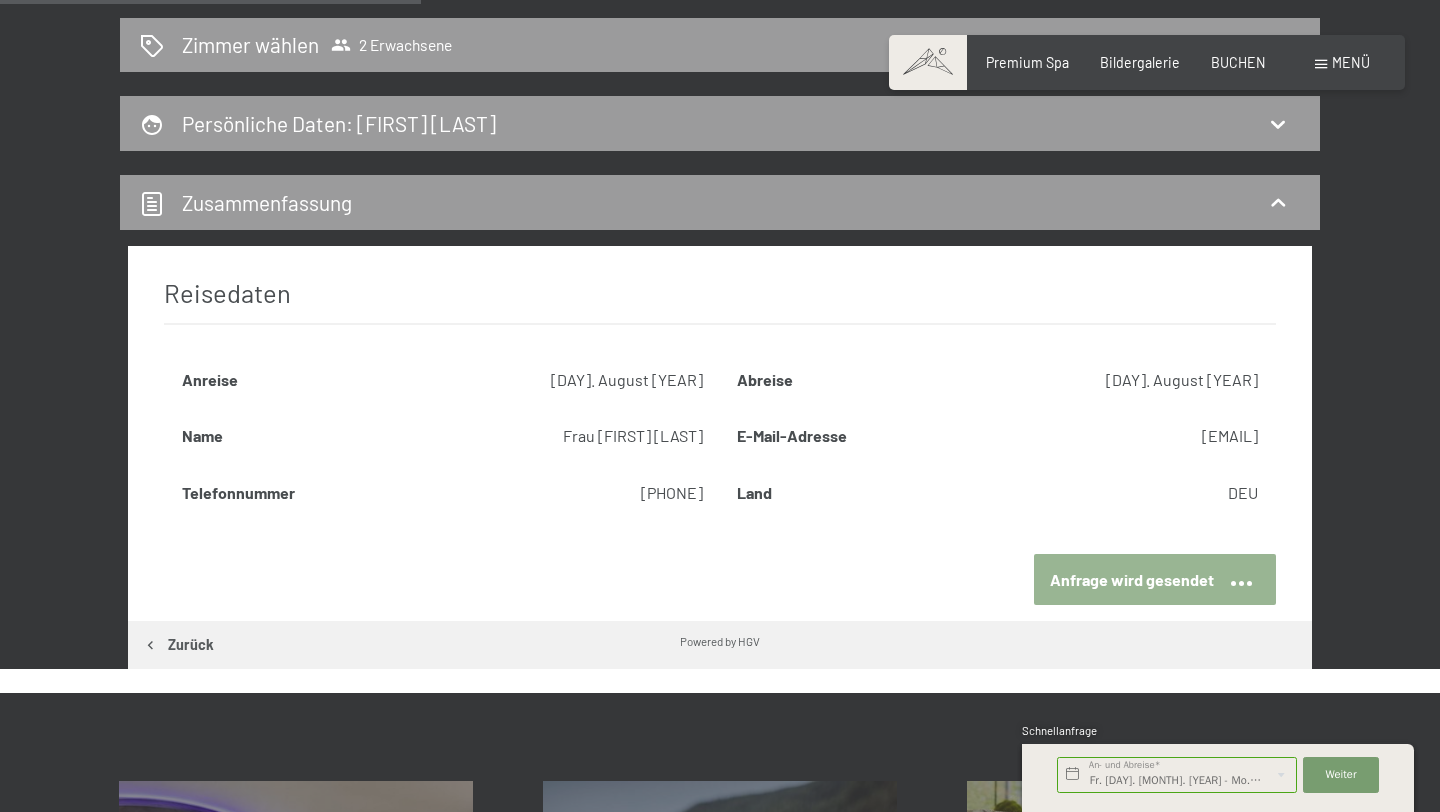scroll, scrollTop: 419, scrollLeft: 0, axis: vertical 